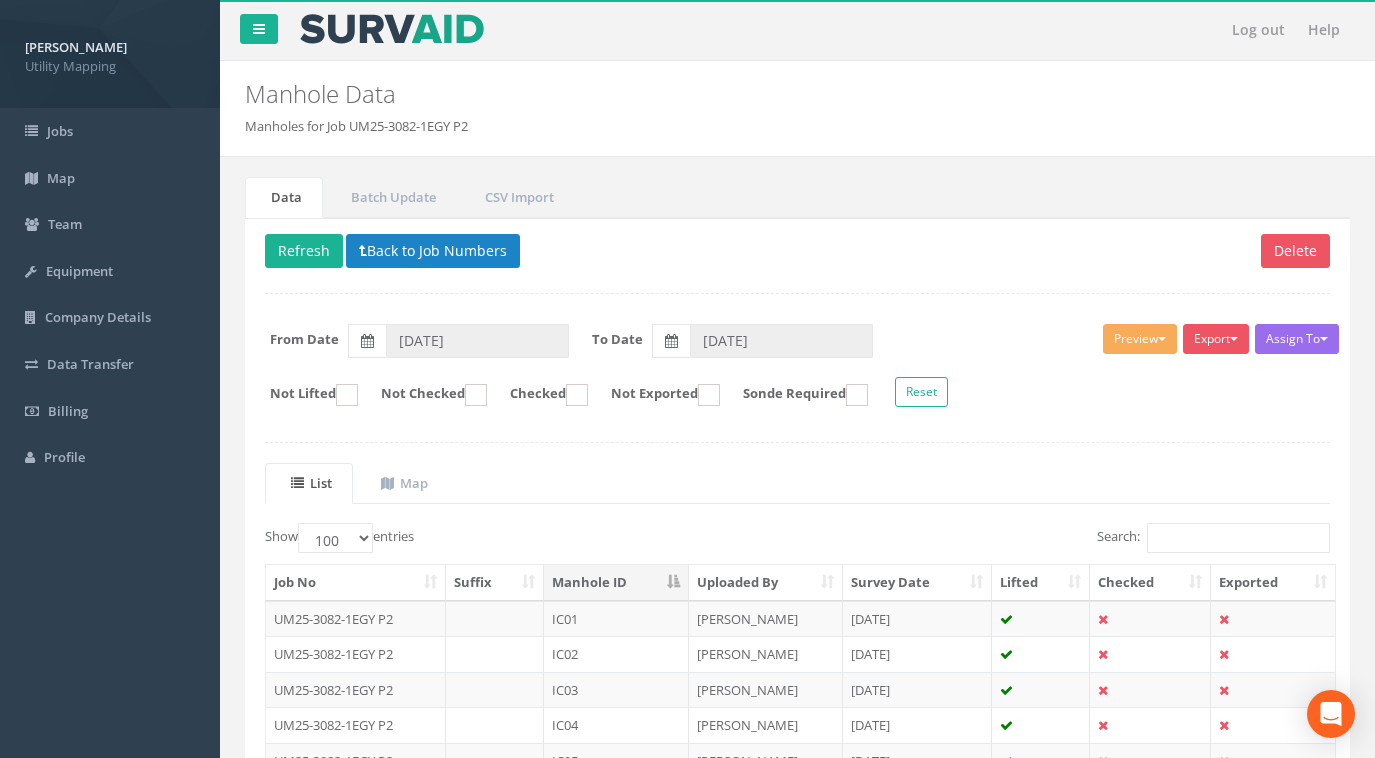 select on "100" 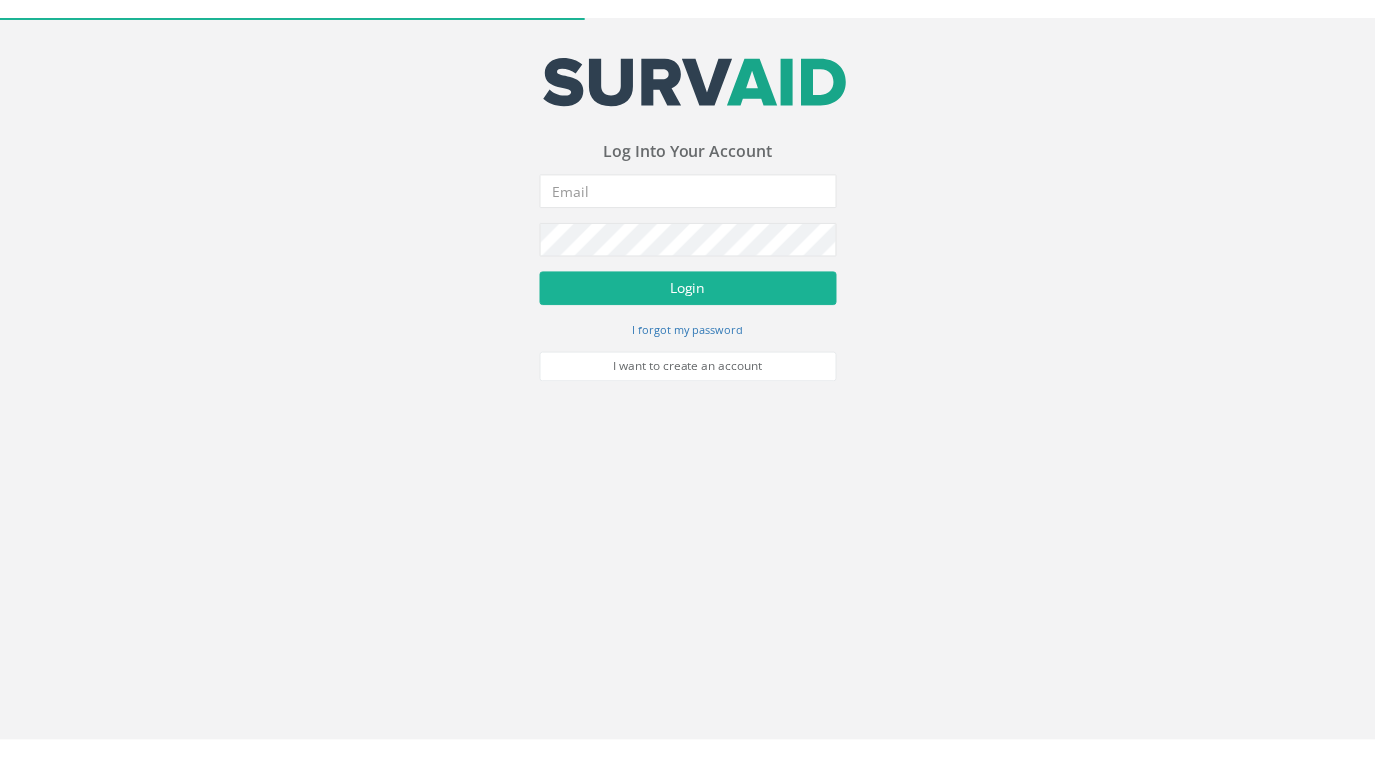 scroll, scrollTop: 0, scrollLeft: 0, axis: both 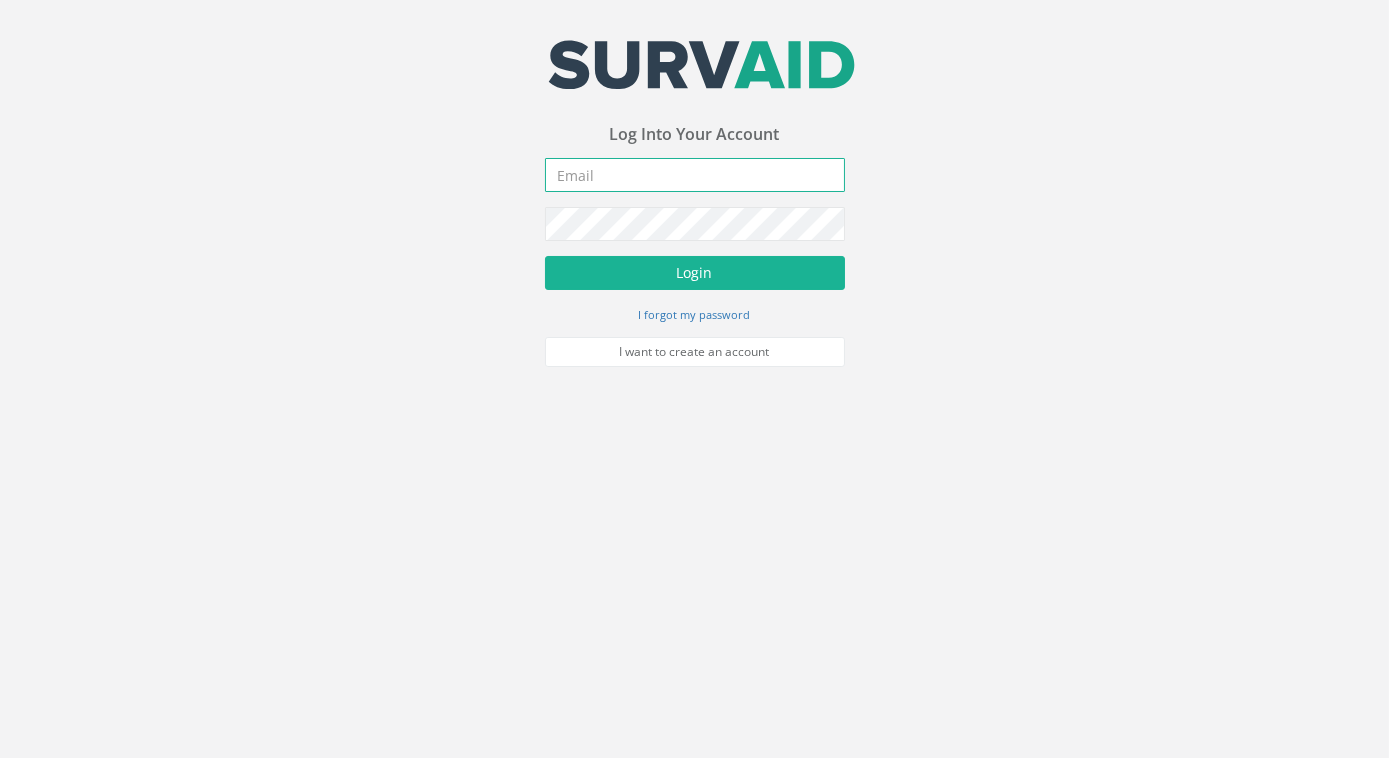 click at bounding box center (695, 175) 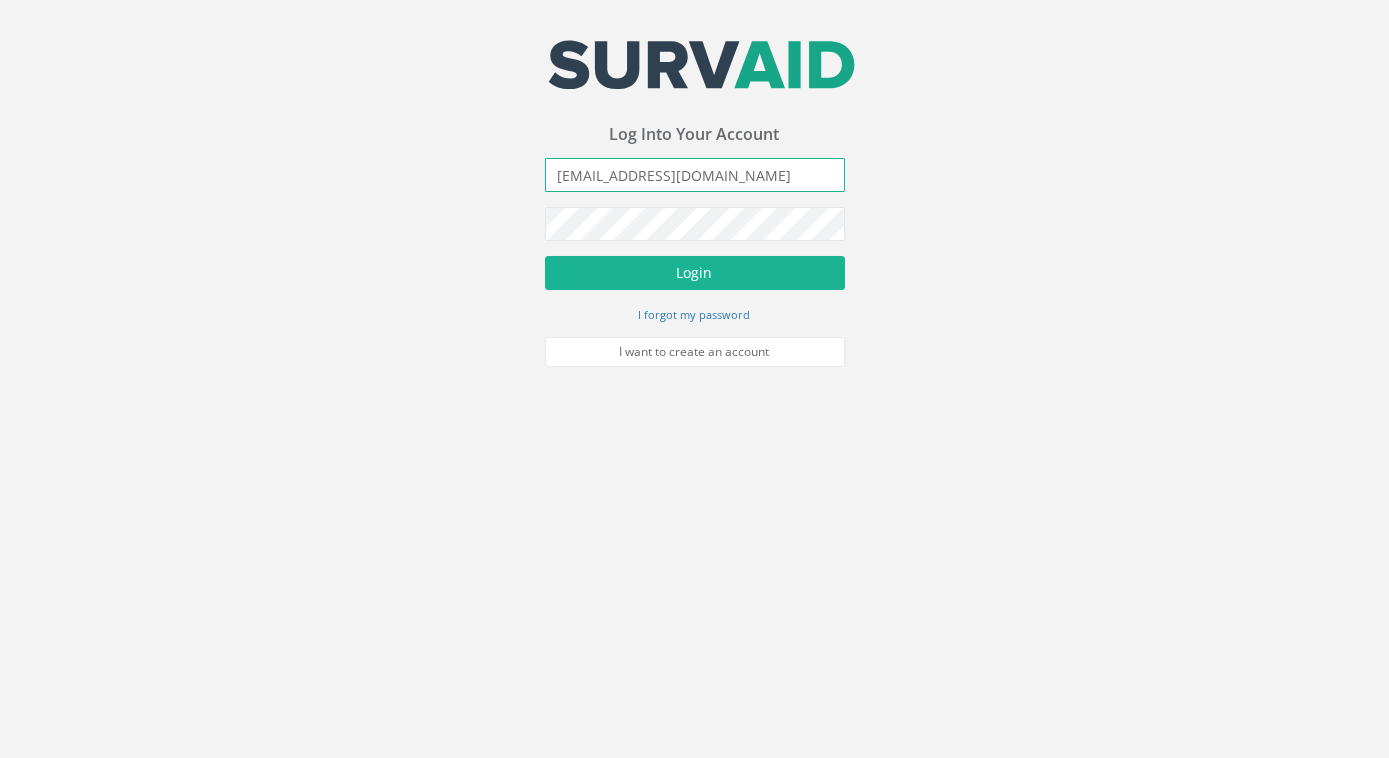 type on "[EMAIL_ADDRESS][DOMAIN_NAME]" 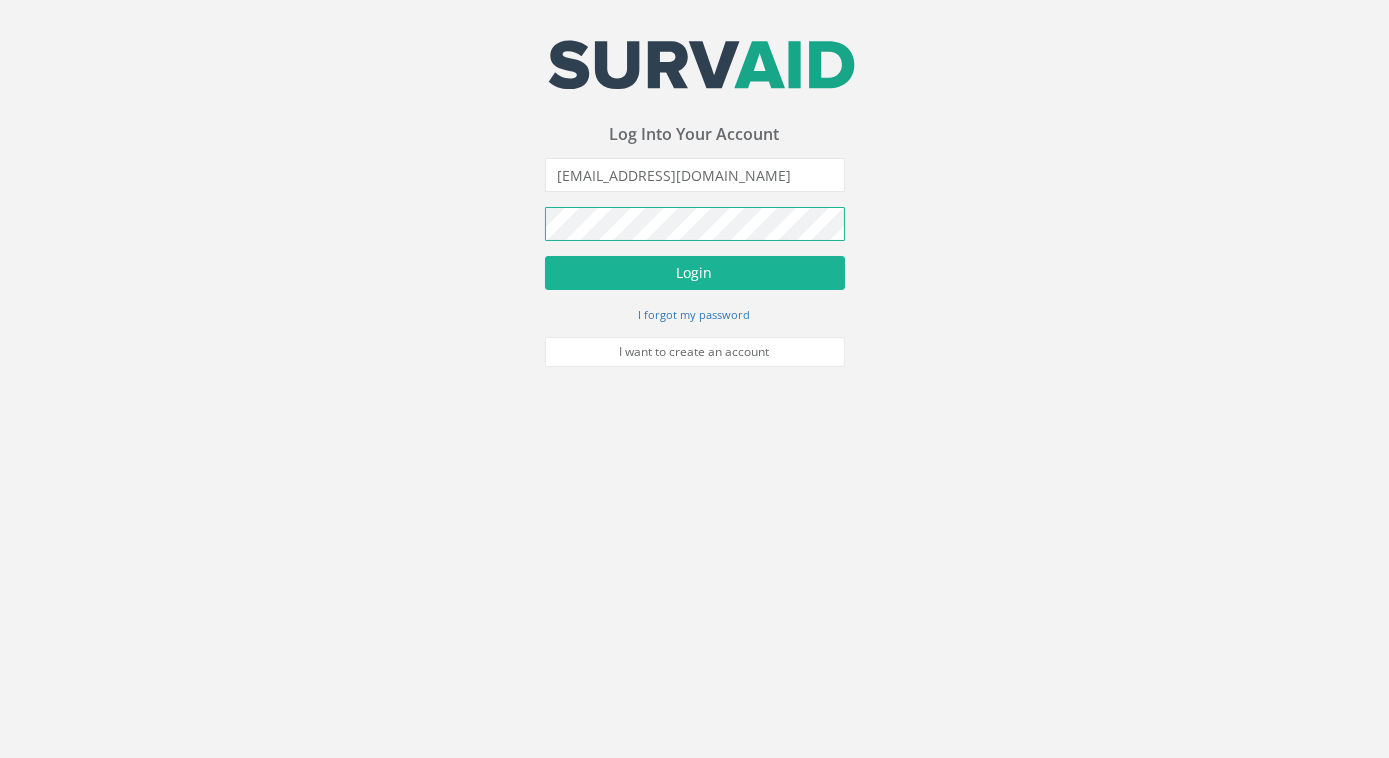 click on "Login" at bounding box center (695, 273) 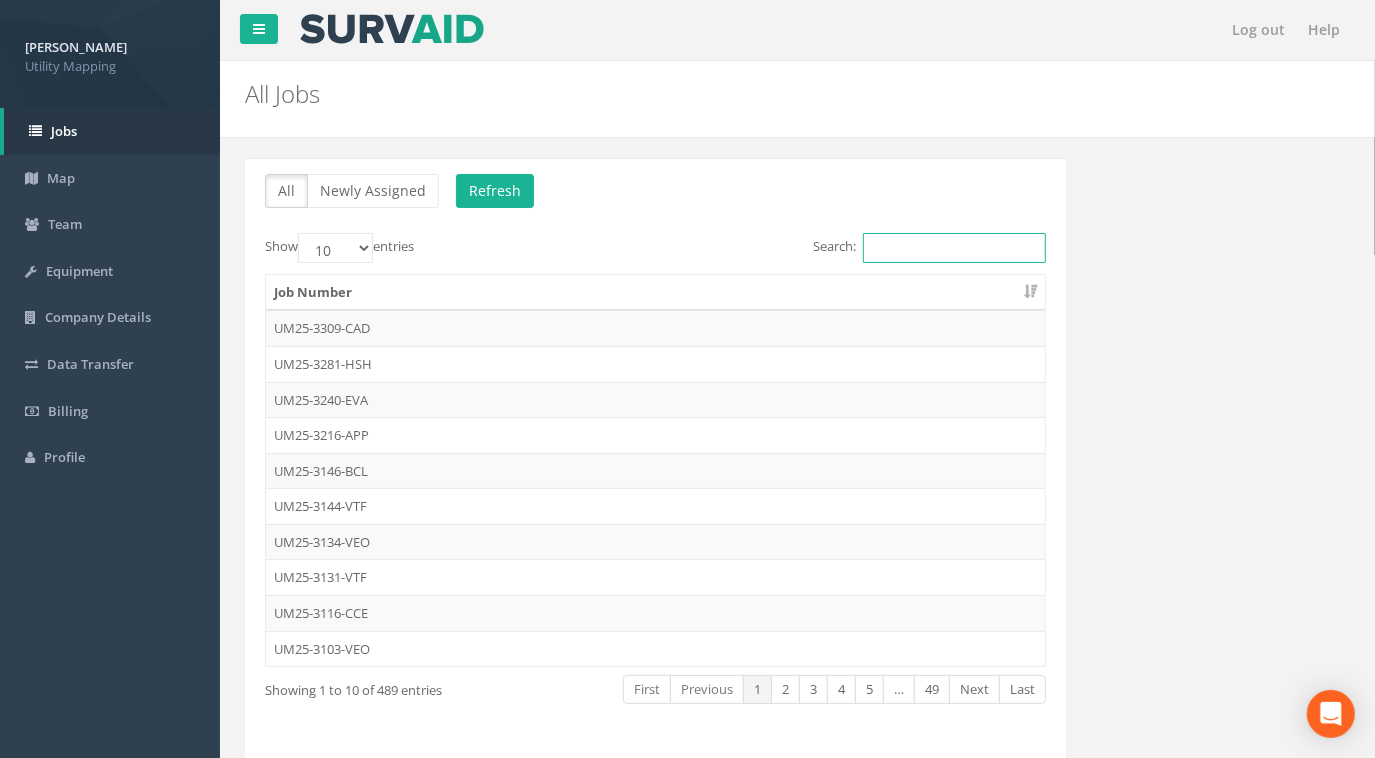 click on "Search:" at bounding box center [954, 248] 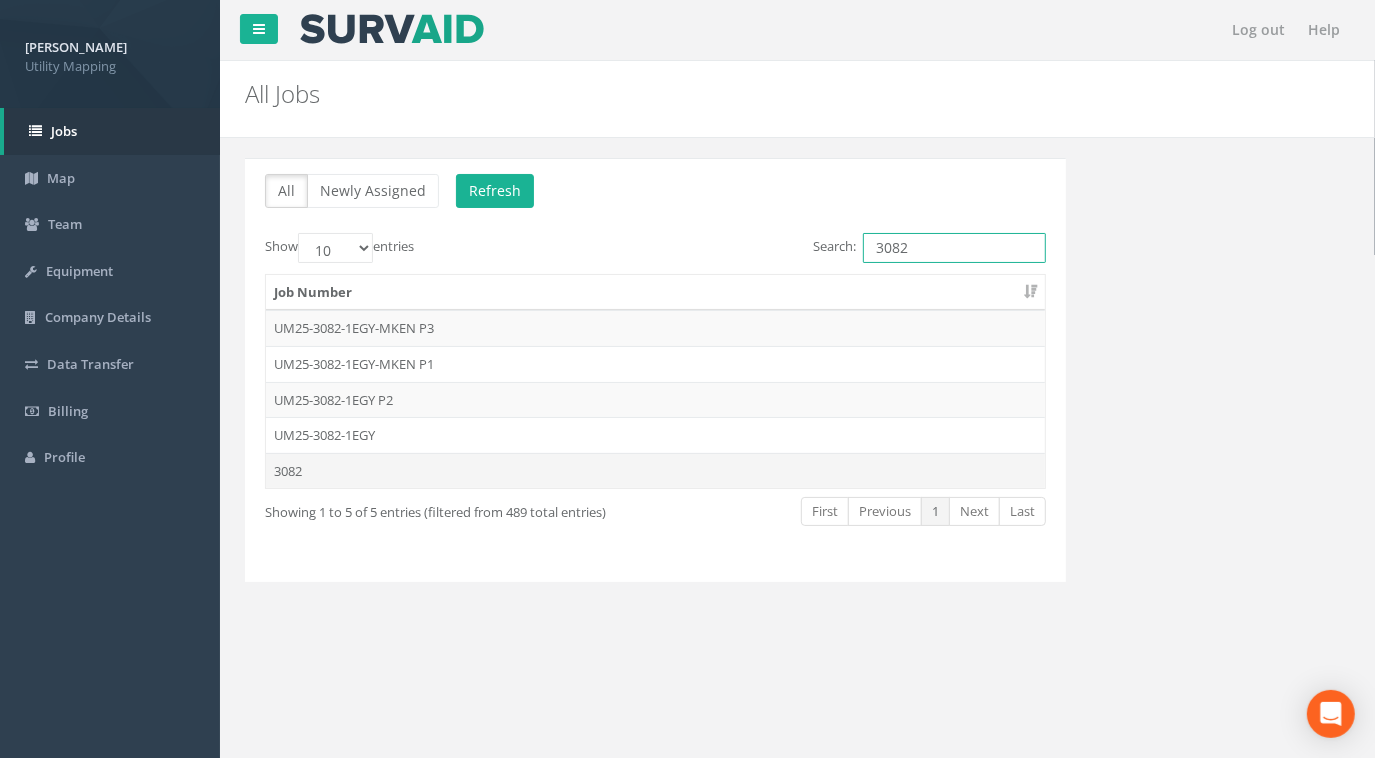 type on "3082" 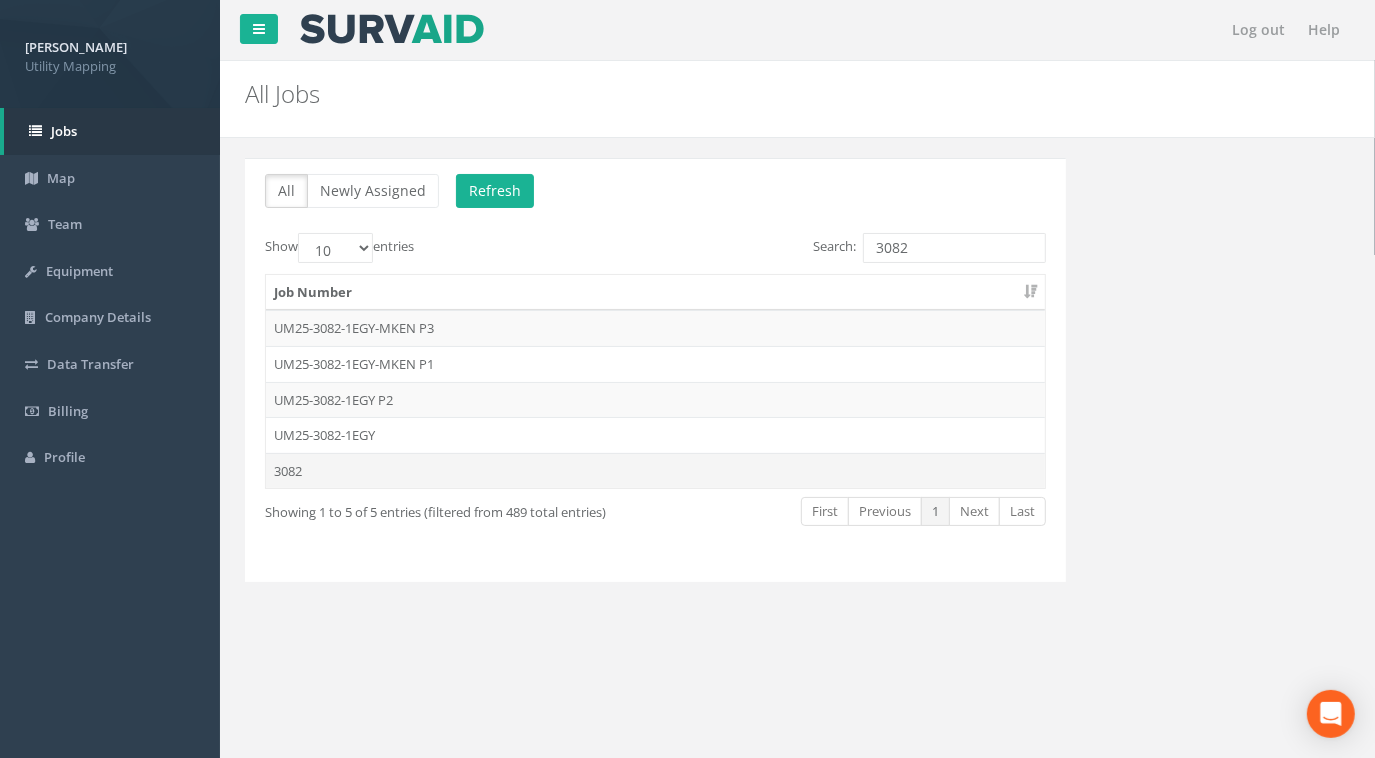 click on "3082" at bounding box center [655, 471] 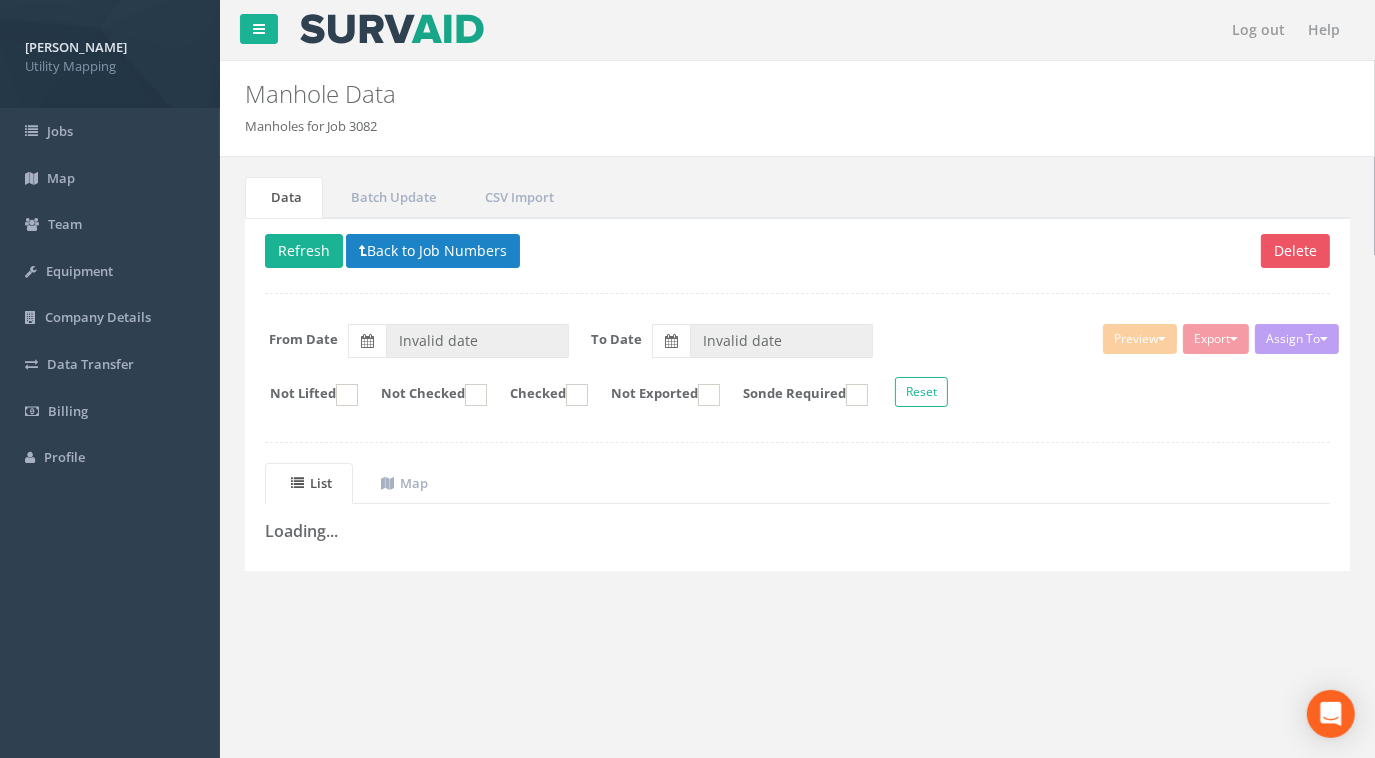 type on "[DATE]" 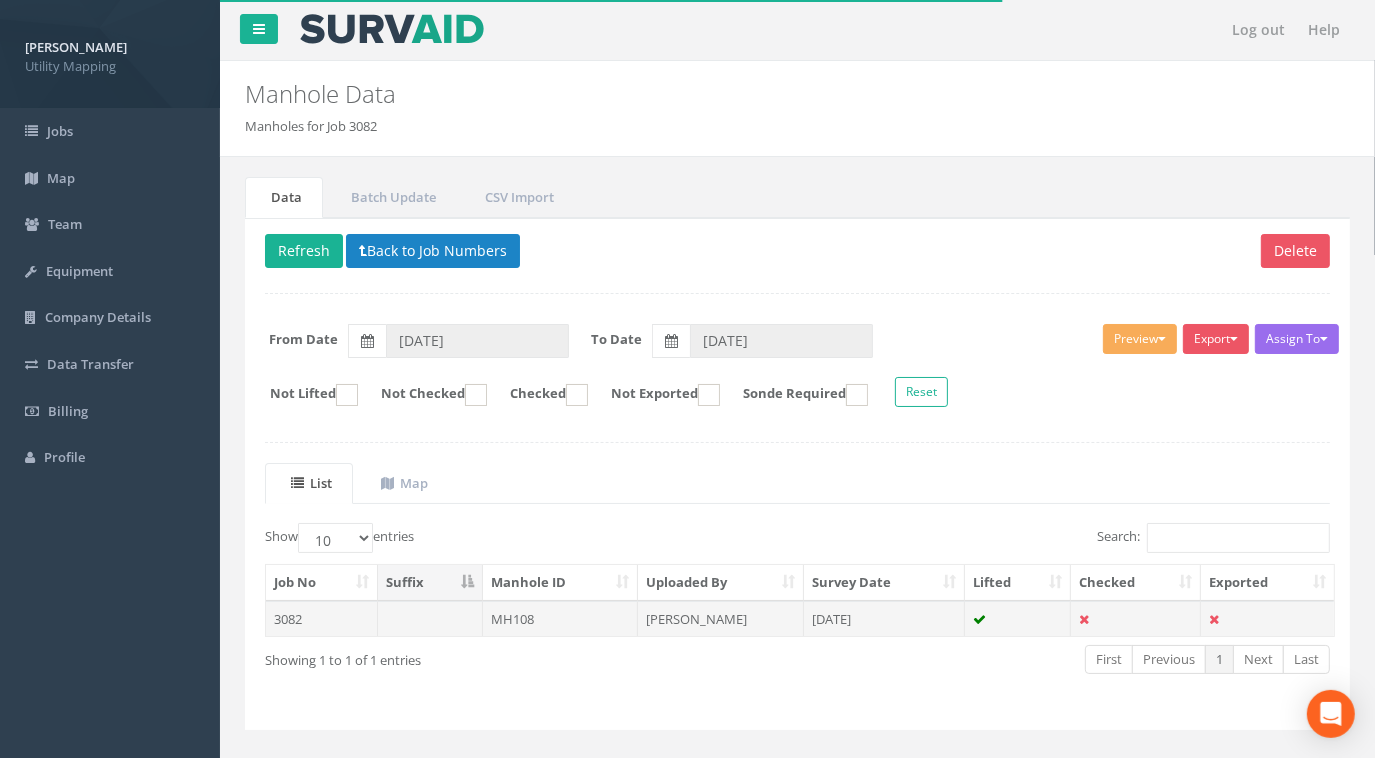 click on "3082" at bounding box center [322, 619] 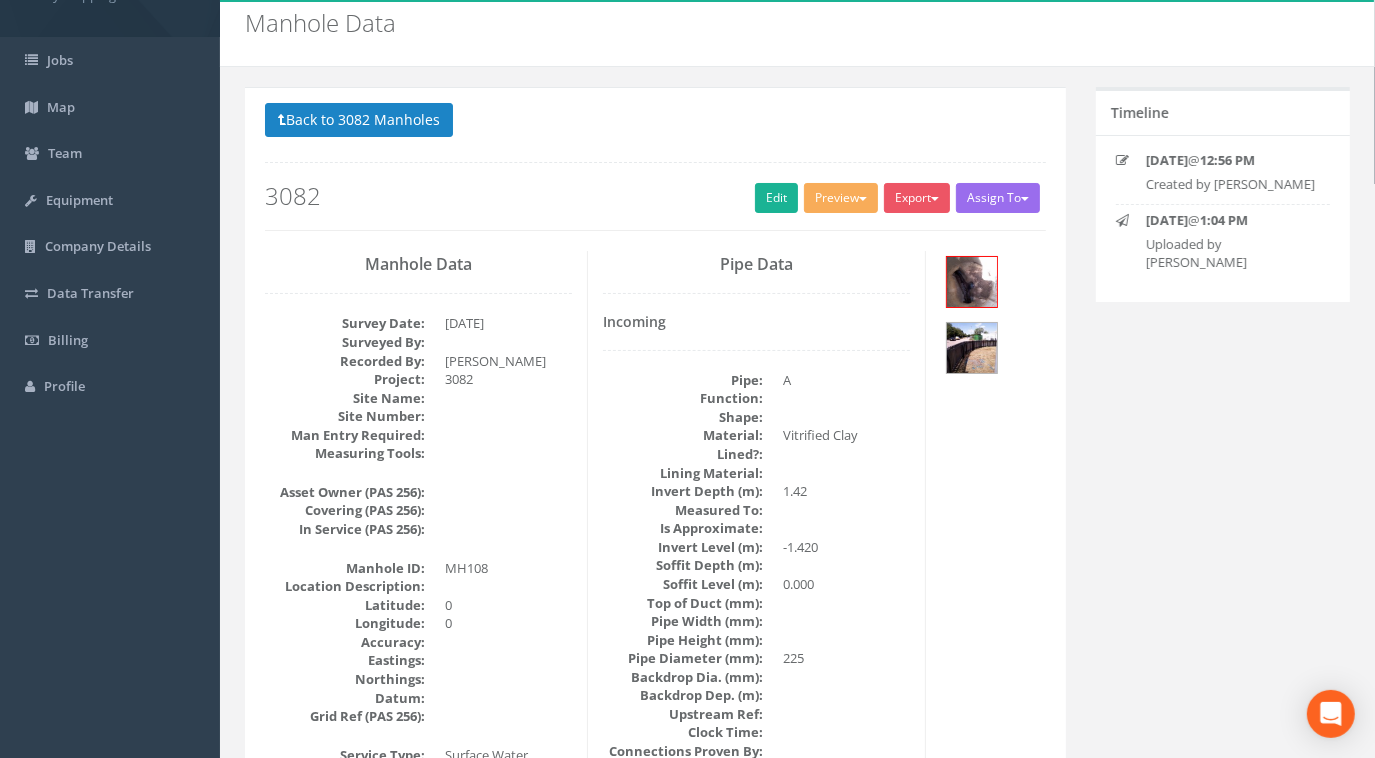 scroll, scrollTop: 0, scrollLeft: 0, axis: both 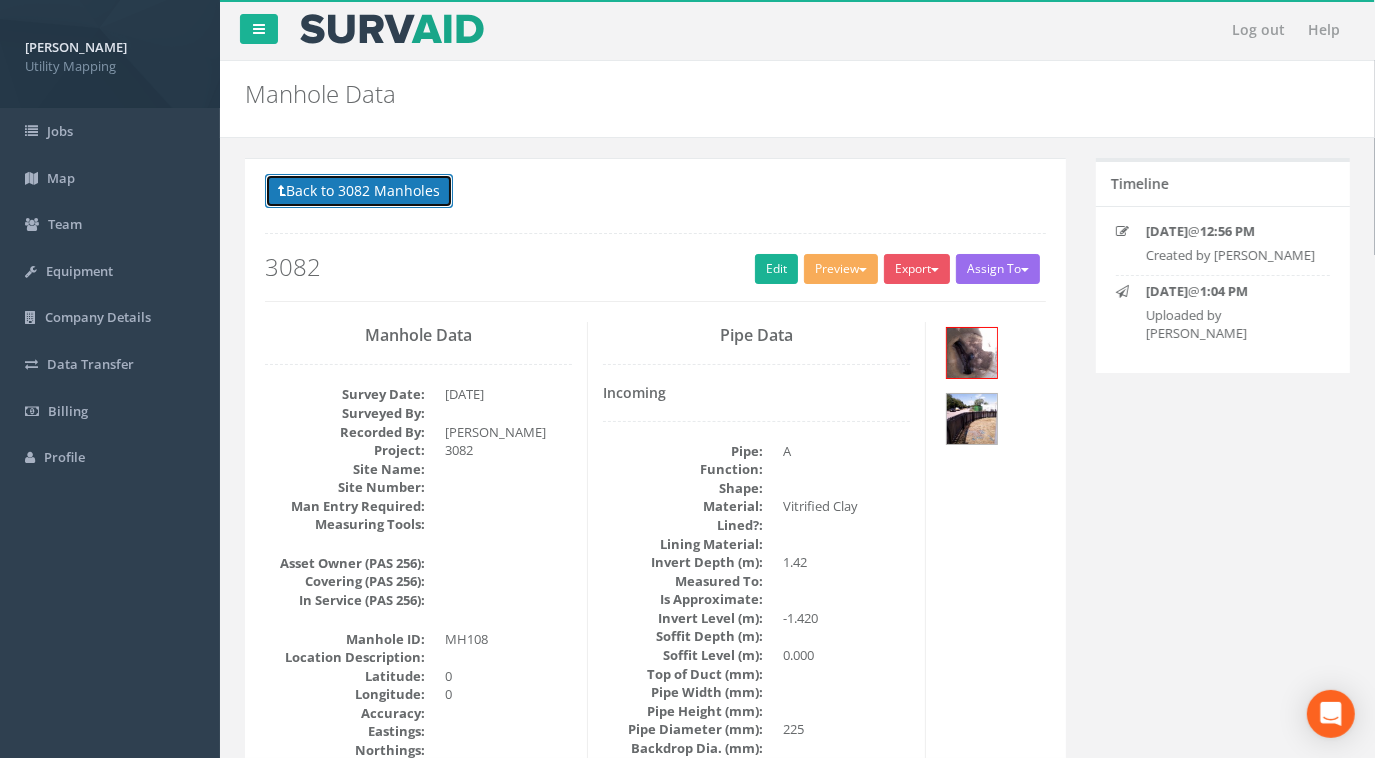click on "Back to 3082 Manholes" at bounding box center [359, 191] 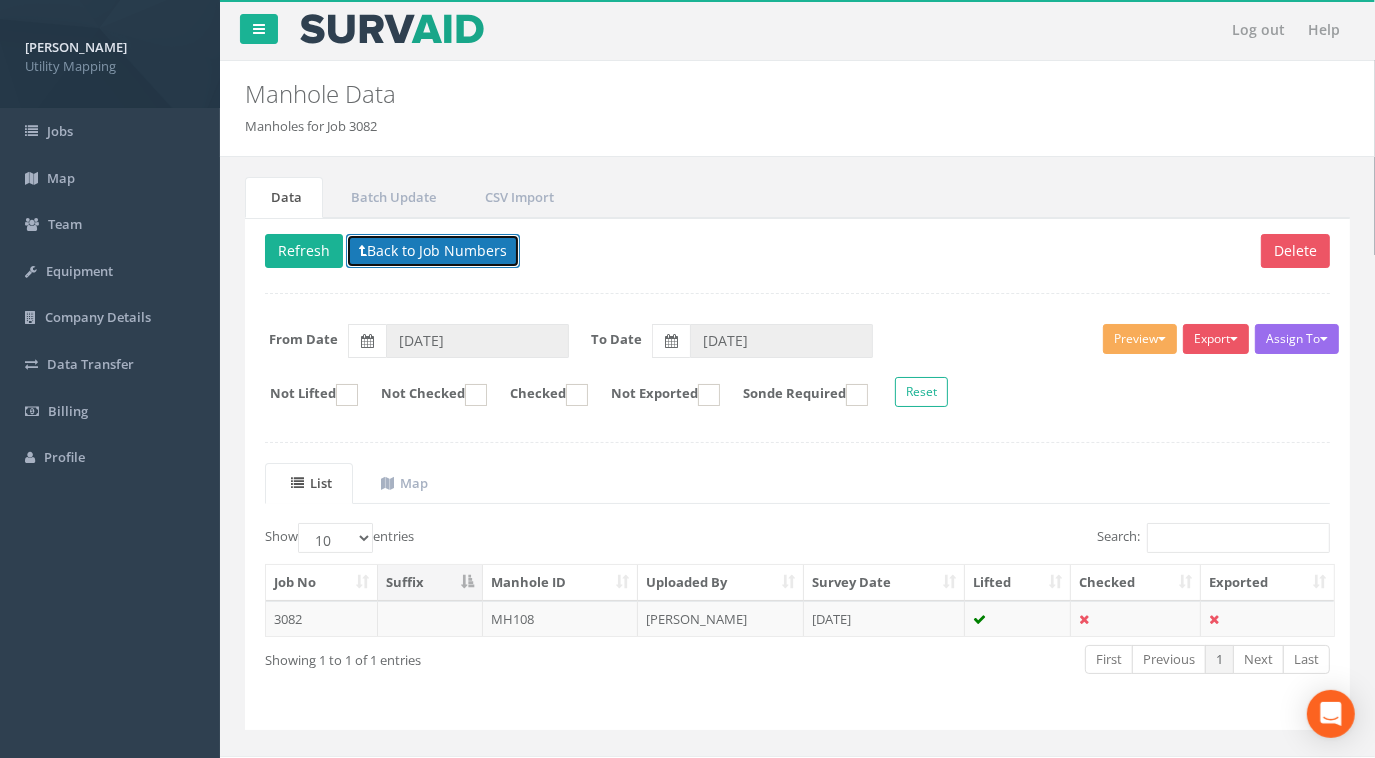 click on "Back to Job Numbers" at bounding box center [433, 251] 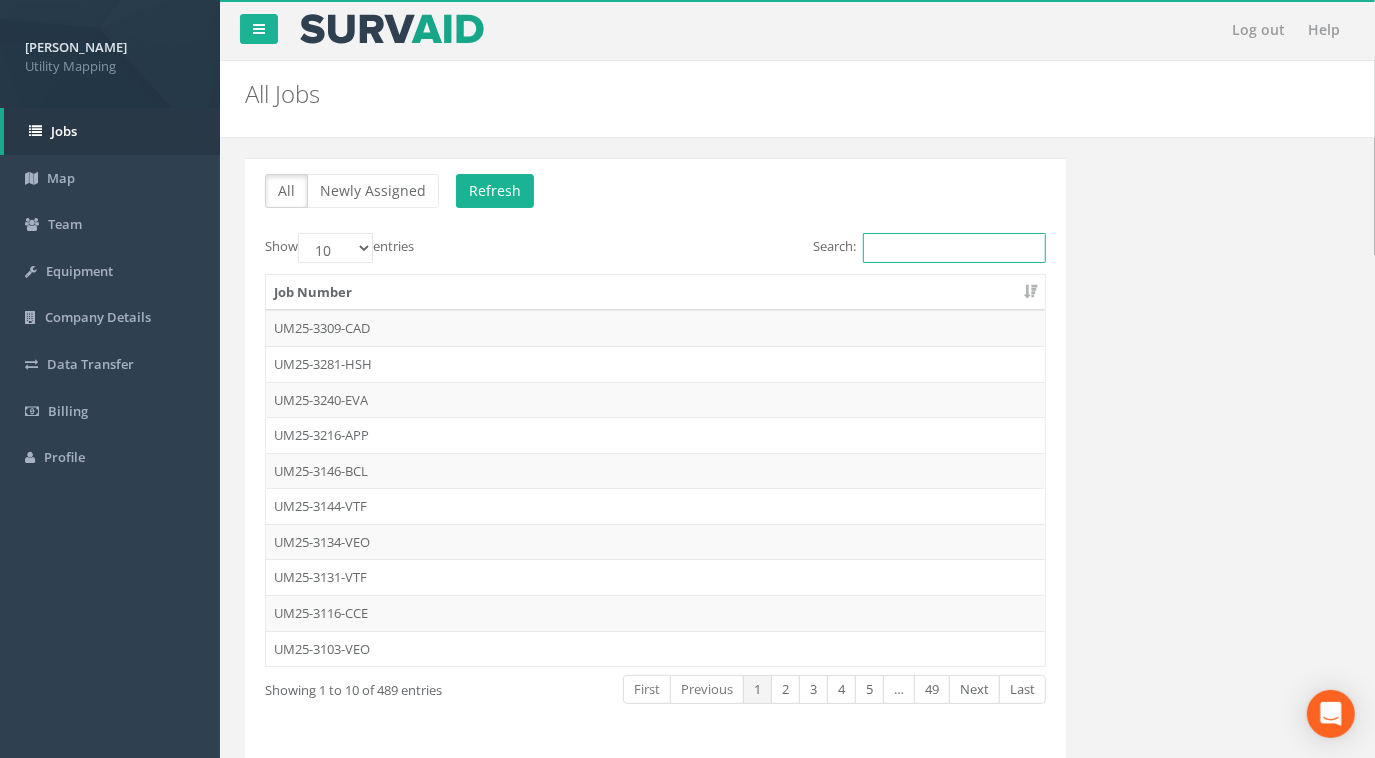 click on "Search:" at bounding box center (954, 248) 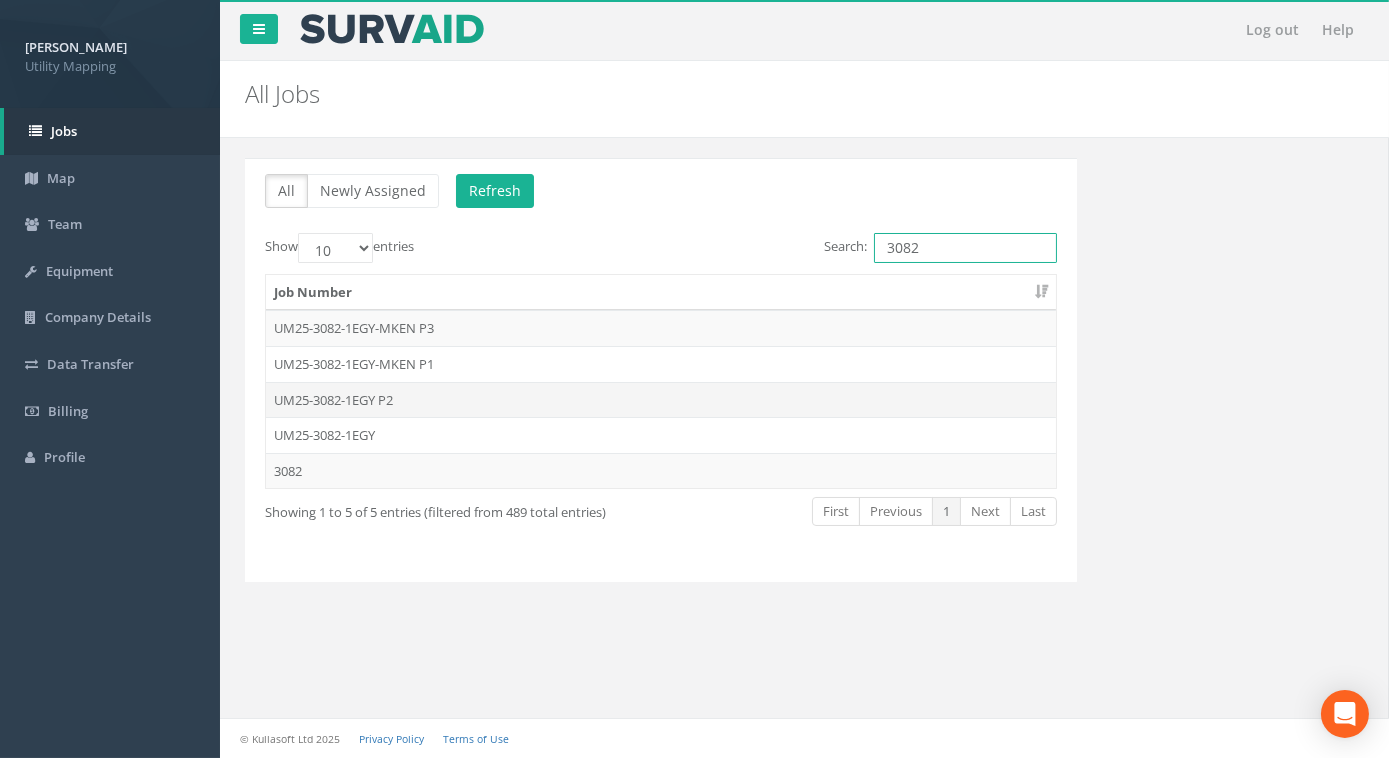 type on "3082" 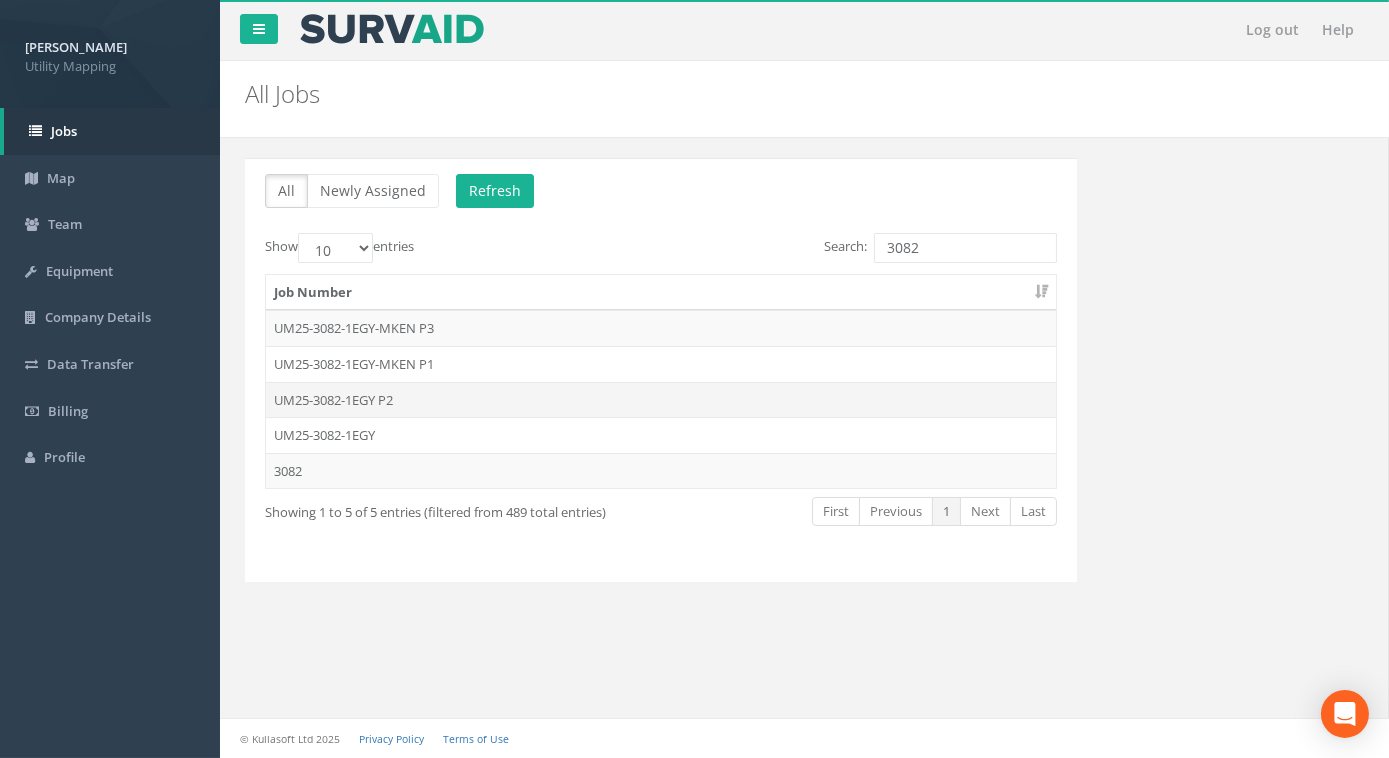 click on "UM25-3082-1EGY P2" at bounding box center [661, 400] 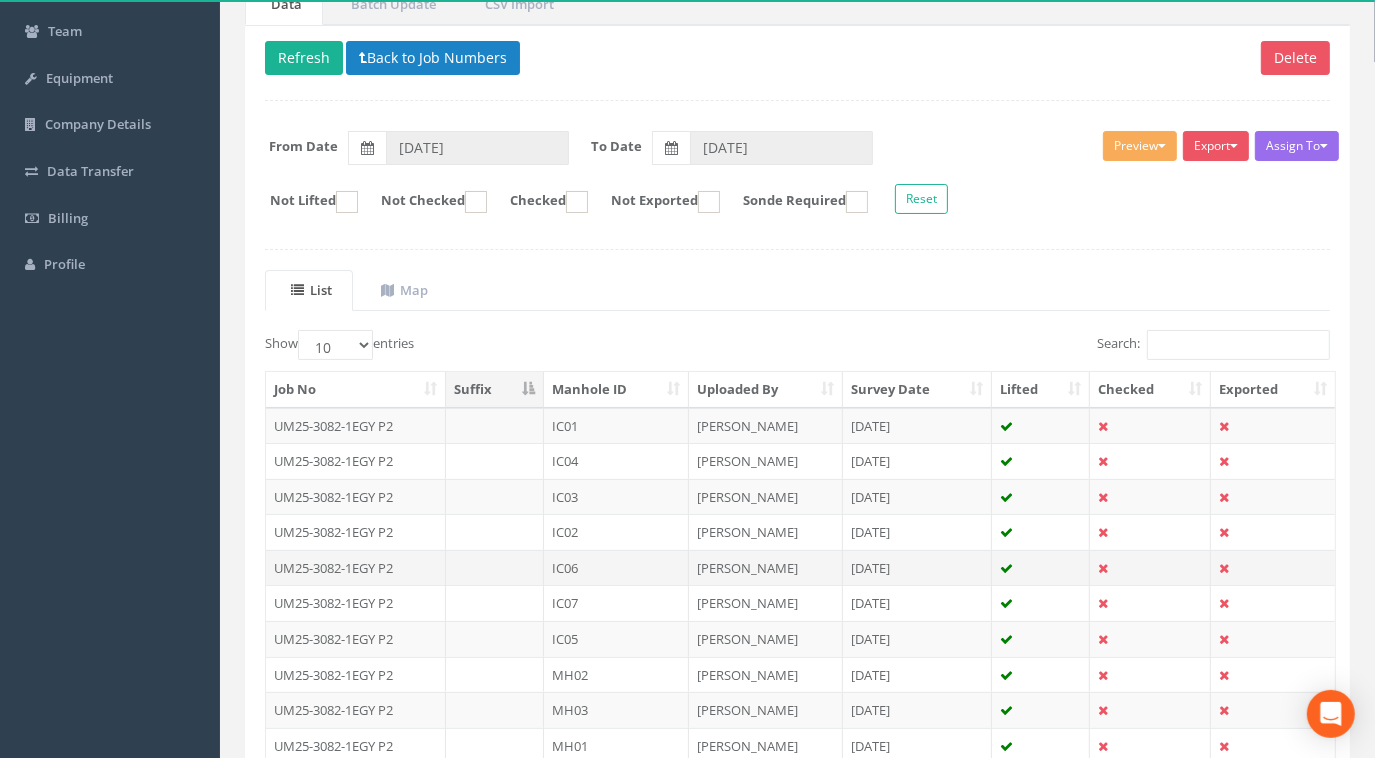 scroll, scrollTop: 272, scrollLeft: 0, axis: vertical 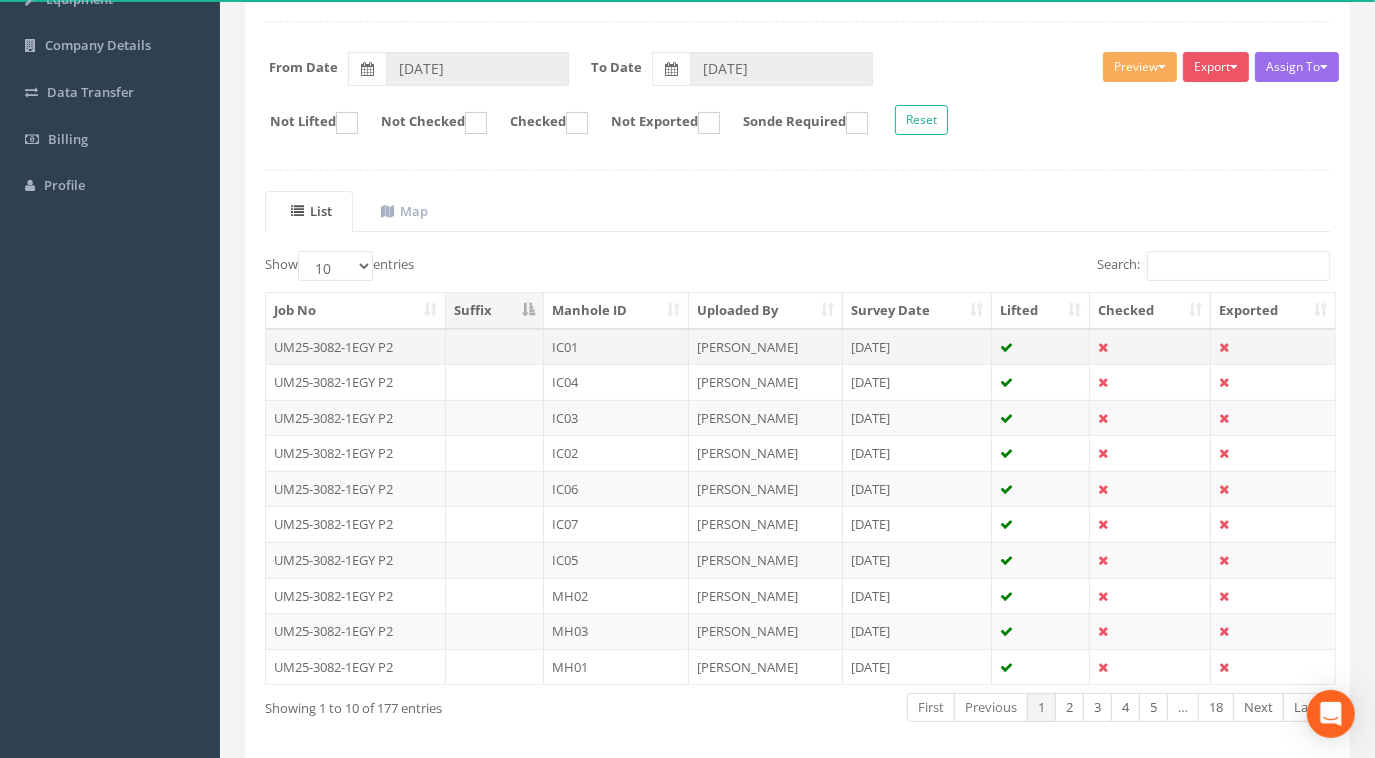 click on "UM25-3082-1EGY P2" at bounding box center (356, 347) 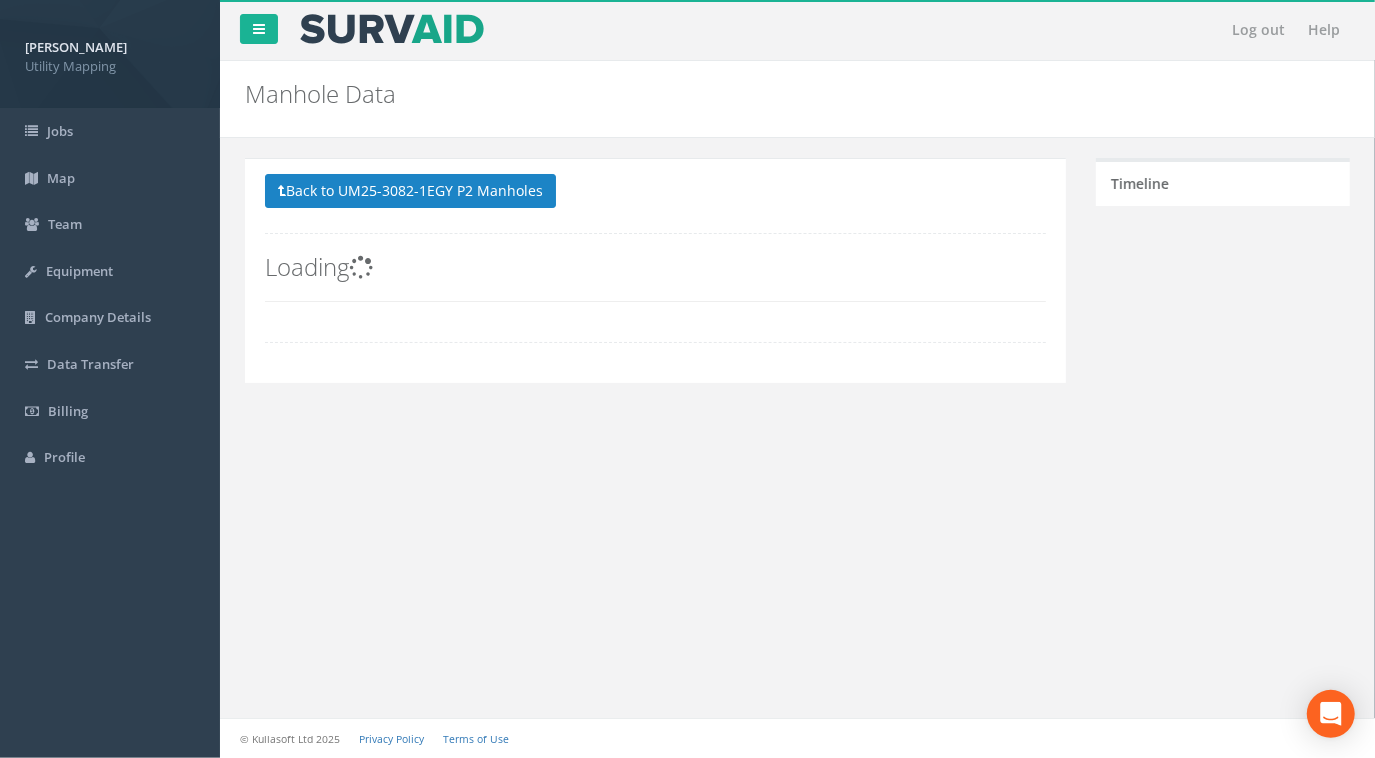 scroll, scrollTop: 0, scrollLeft: 0, axis: both 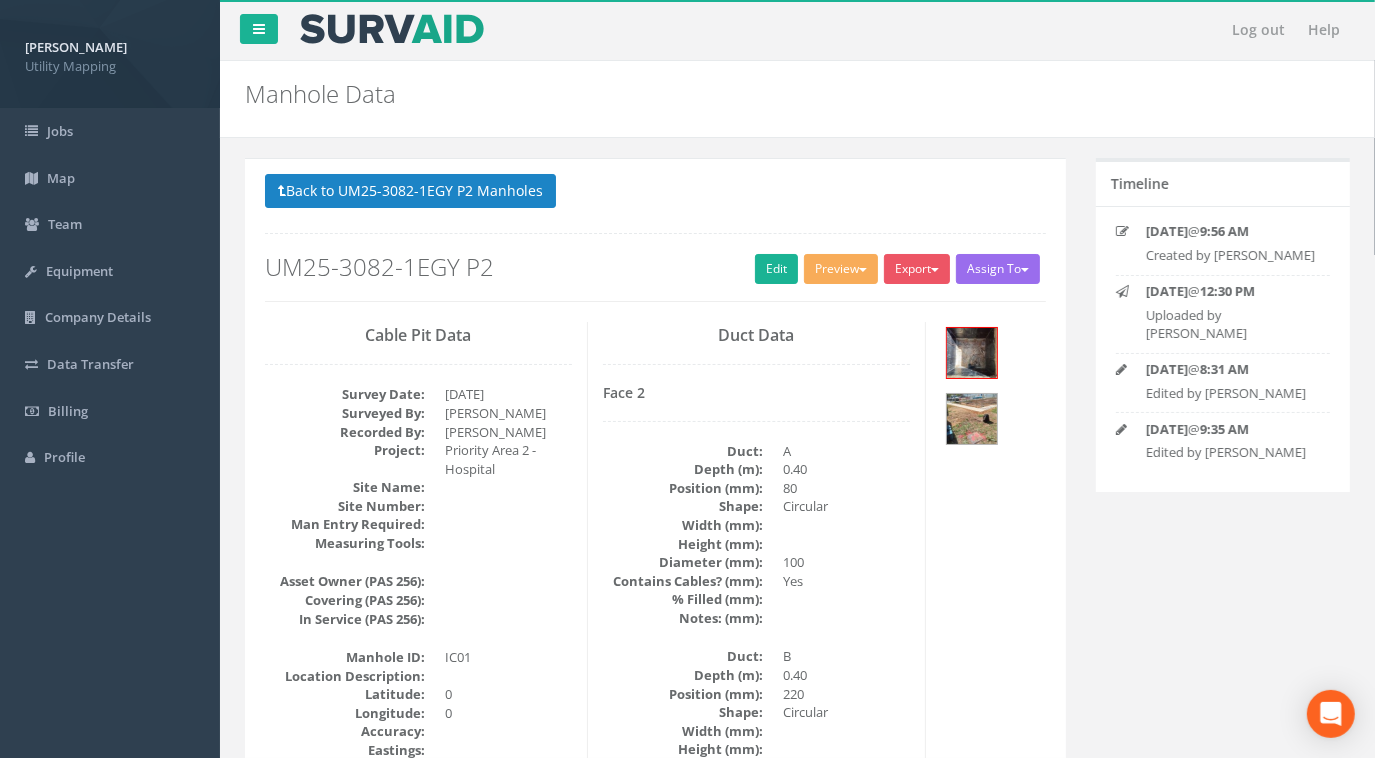 drag, startPoint x: 497, startPoint y: 269, endPoint x: 249, endPoint y: 265, distance: 248.03226 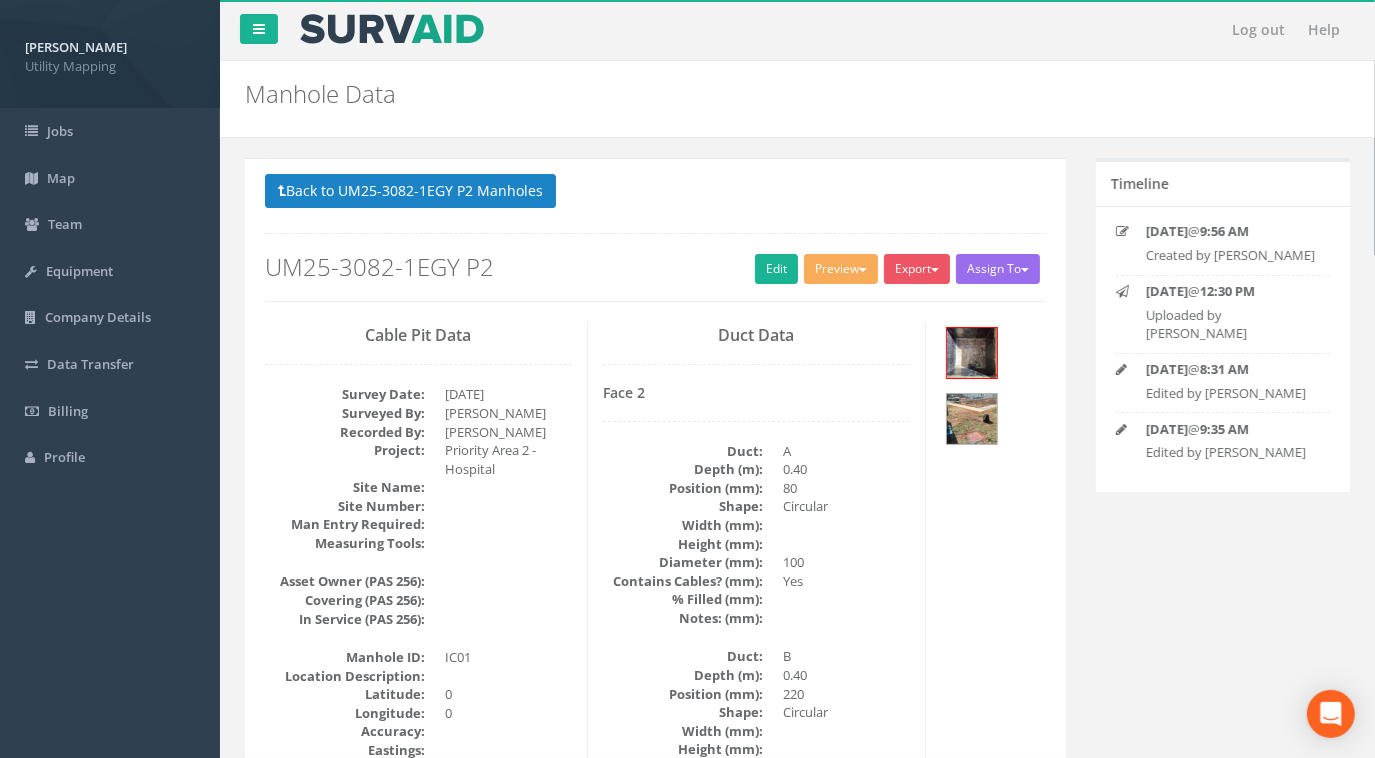 drag, startPoint x: 249, startPoint y: 265, endPoint x: 285, endPoint y: 265, distance: 36 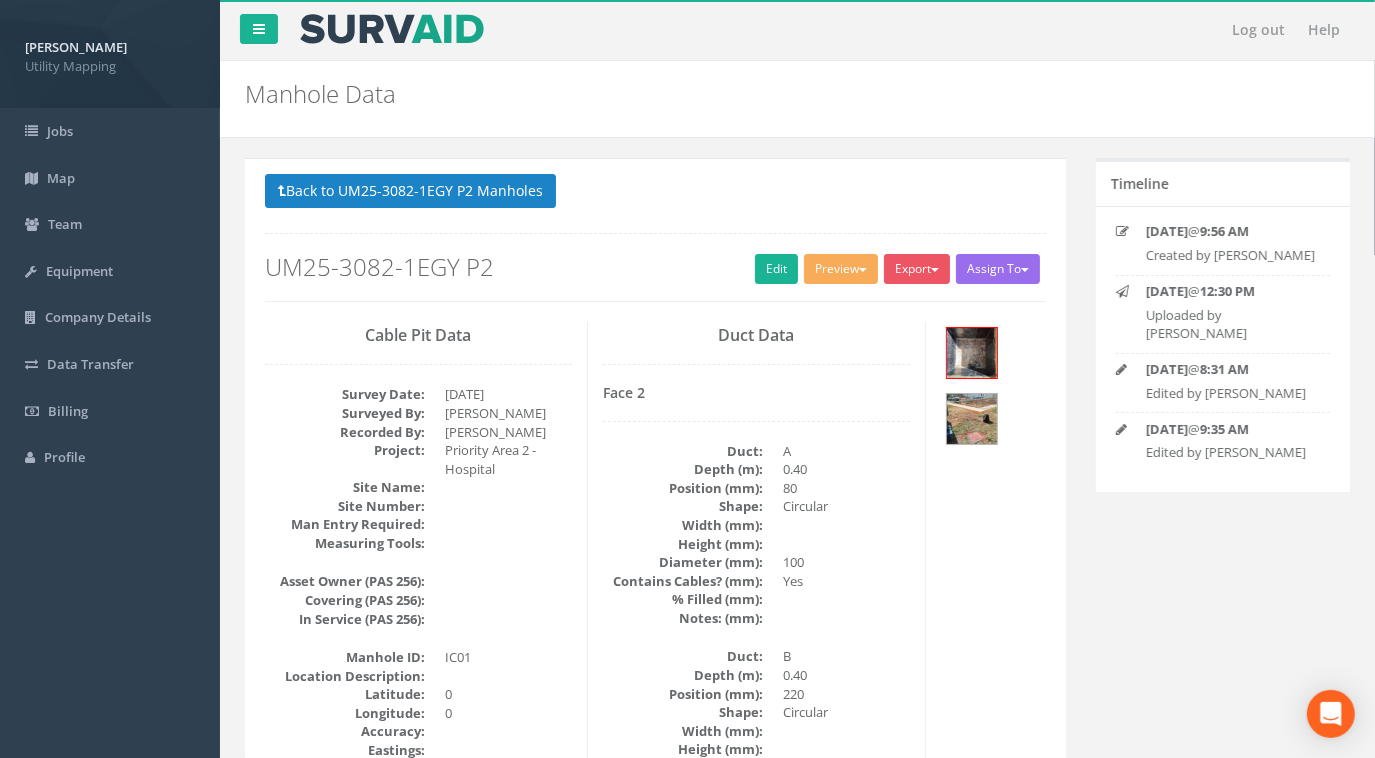 copy on "UM25-3082-1EGY P2" 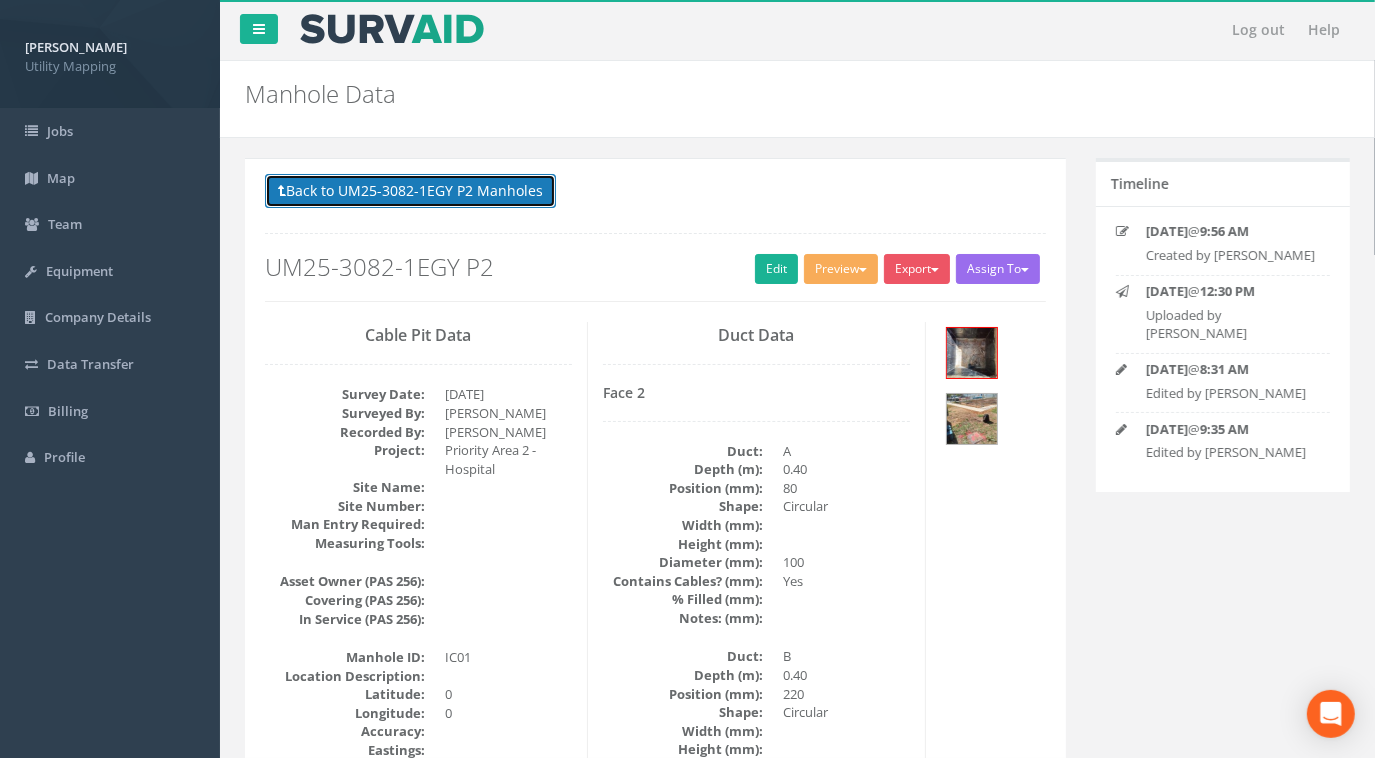 click on "Back to UM25-3082-1EGY P2 Manholes" at bounding box center (410, 191) 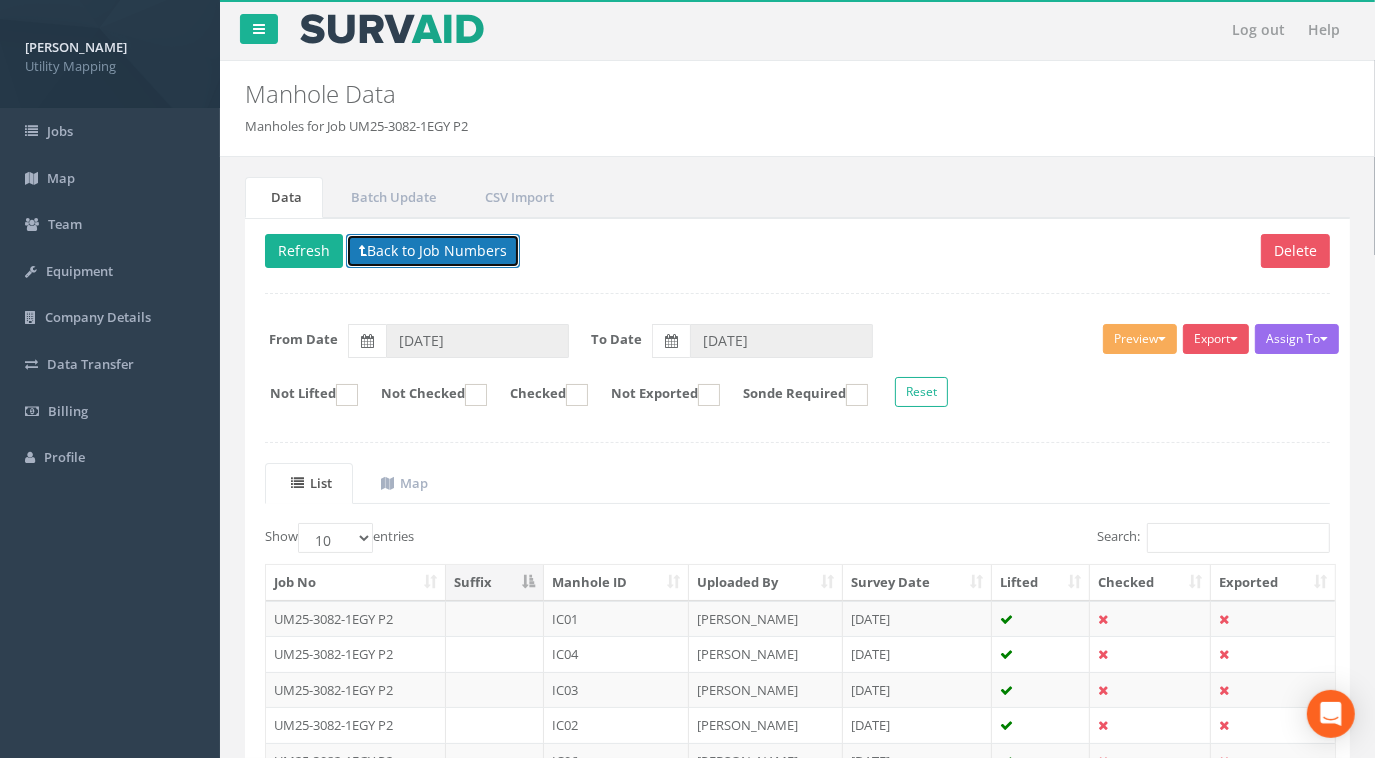 click on "Back to Job Numbers" at bounding box center (433, 251) 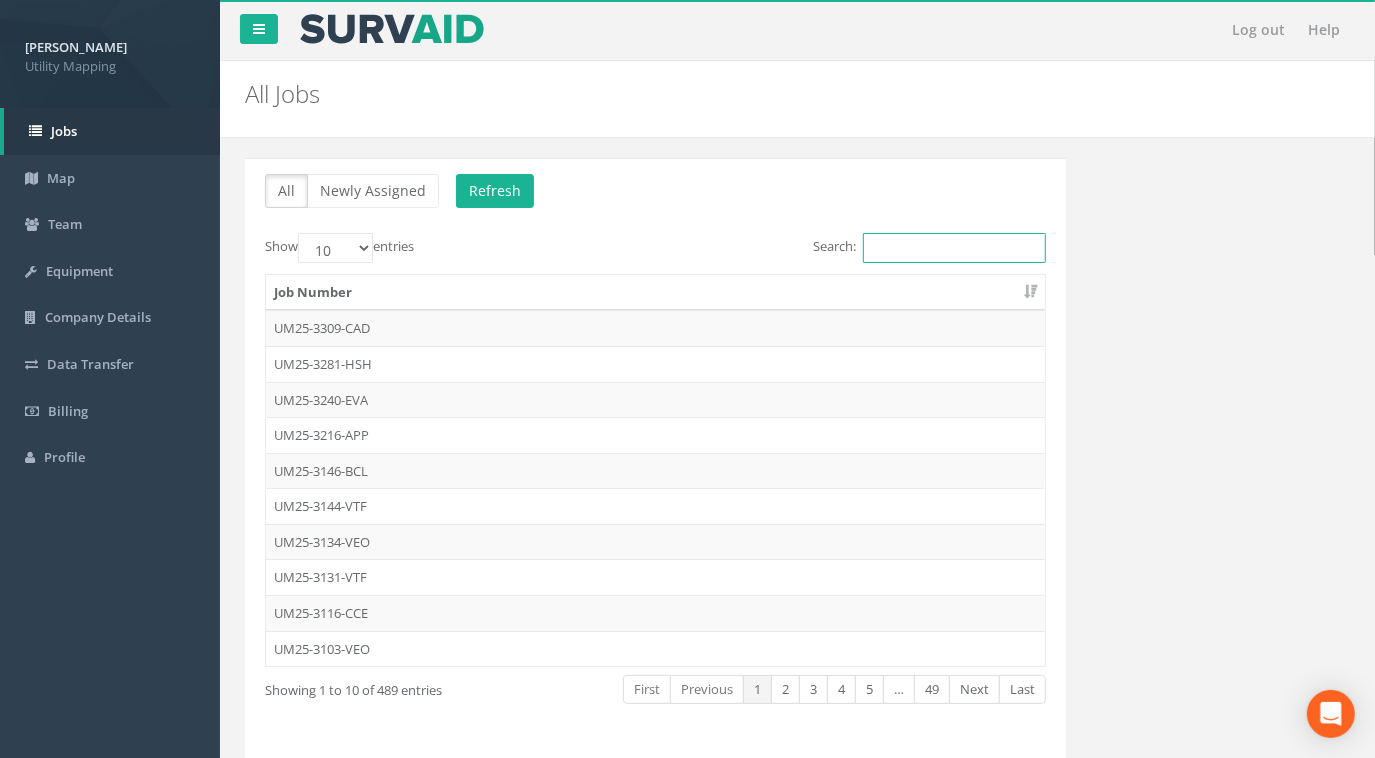 click on "Search:" at bounding box center (954, 248) 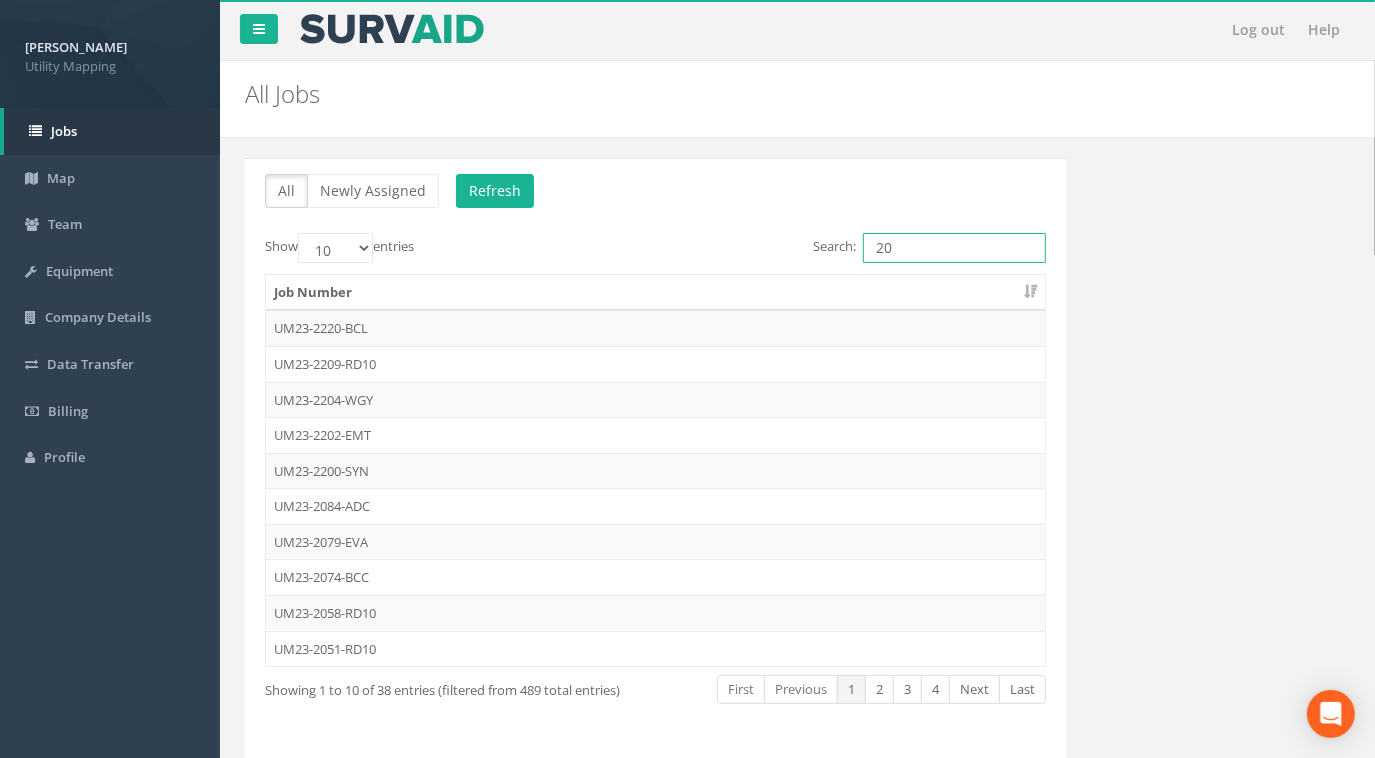 type on "2" 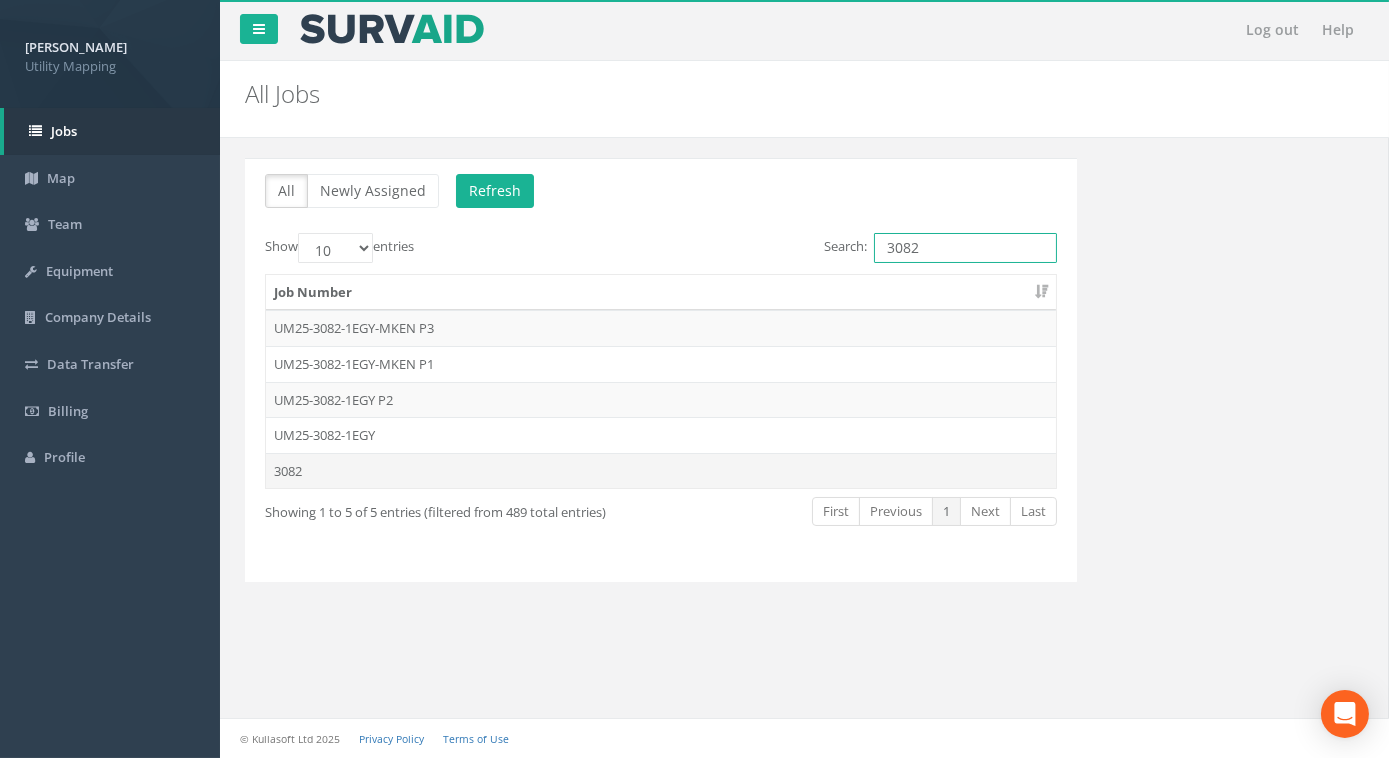 type on "3082" 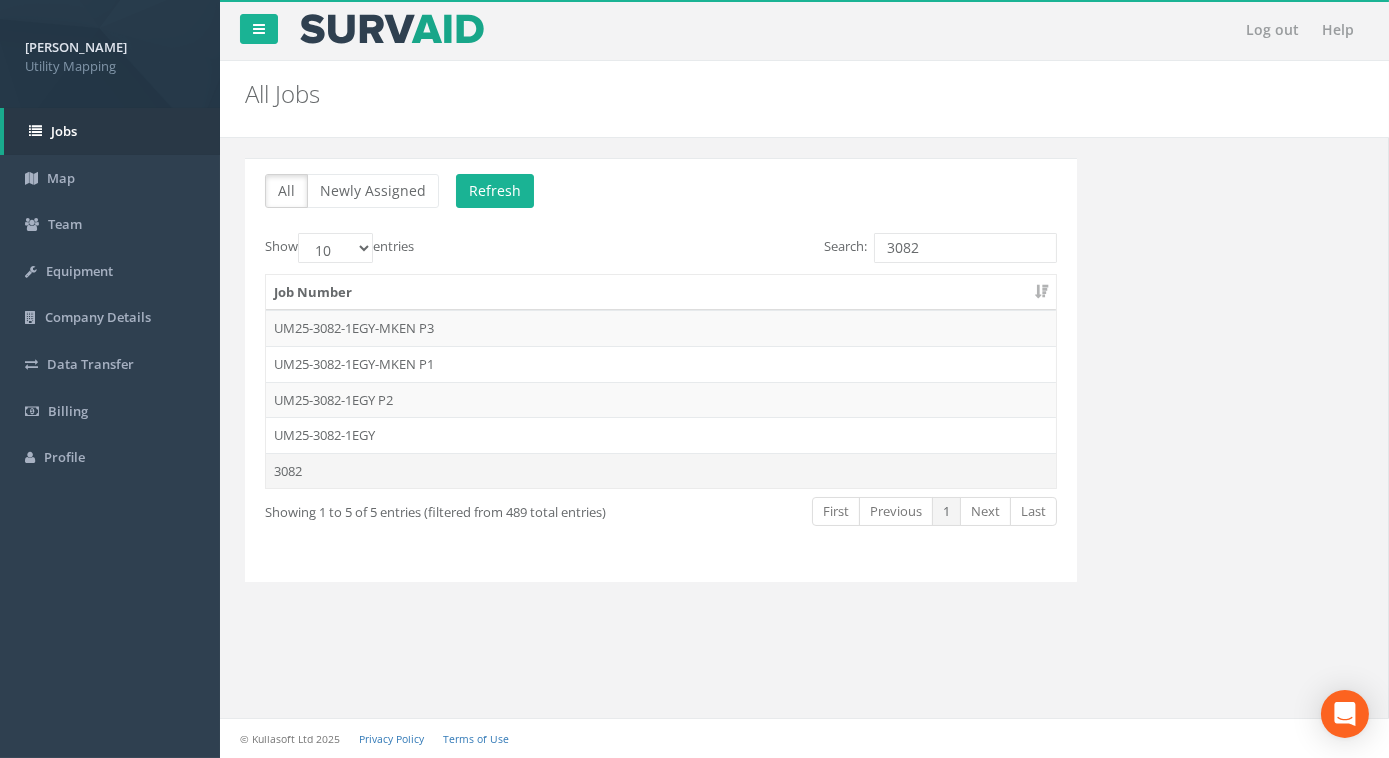 click on "3082" at bounding box center [661, 471] 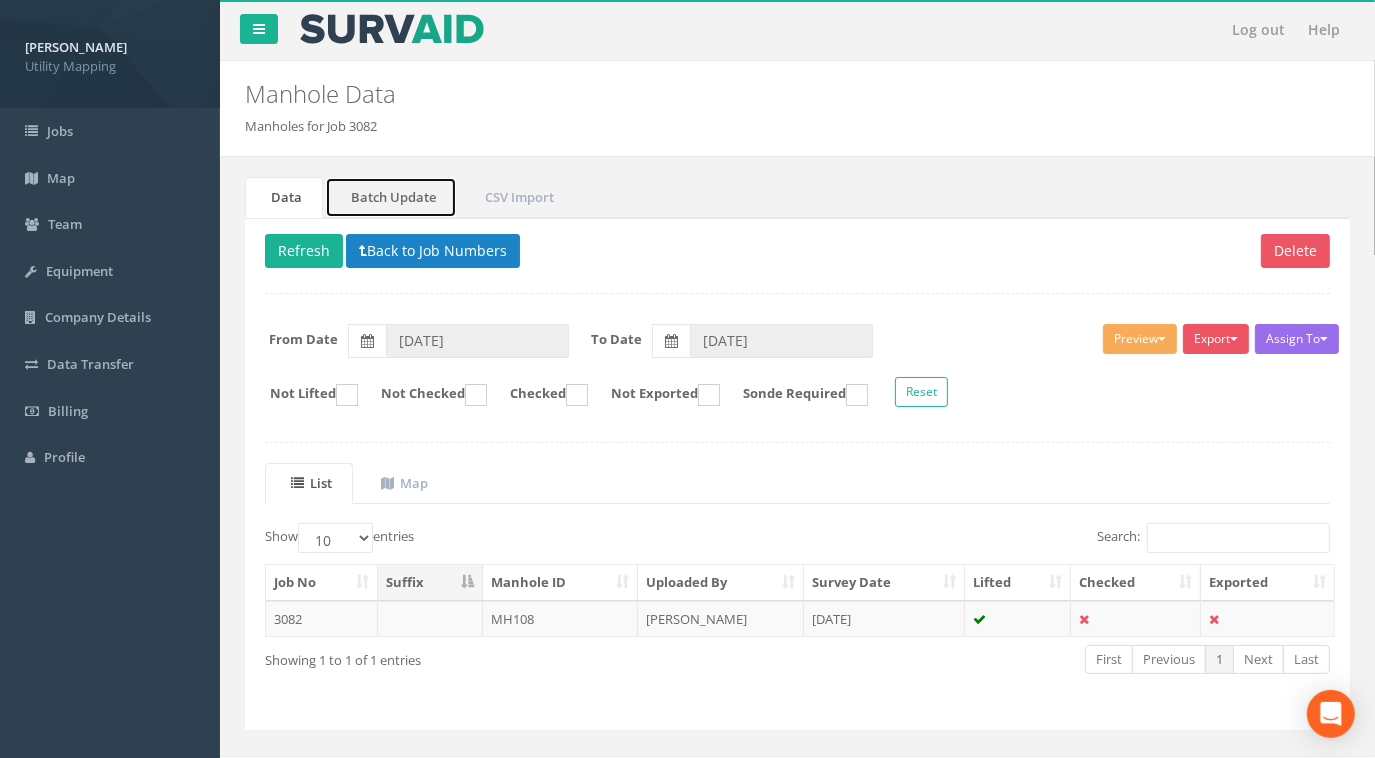 click on "Batch Update" at bounding box center (391, 197) 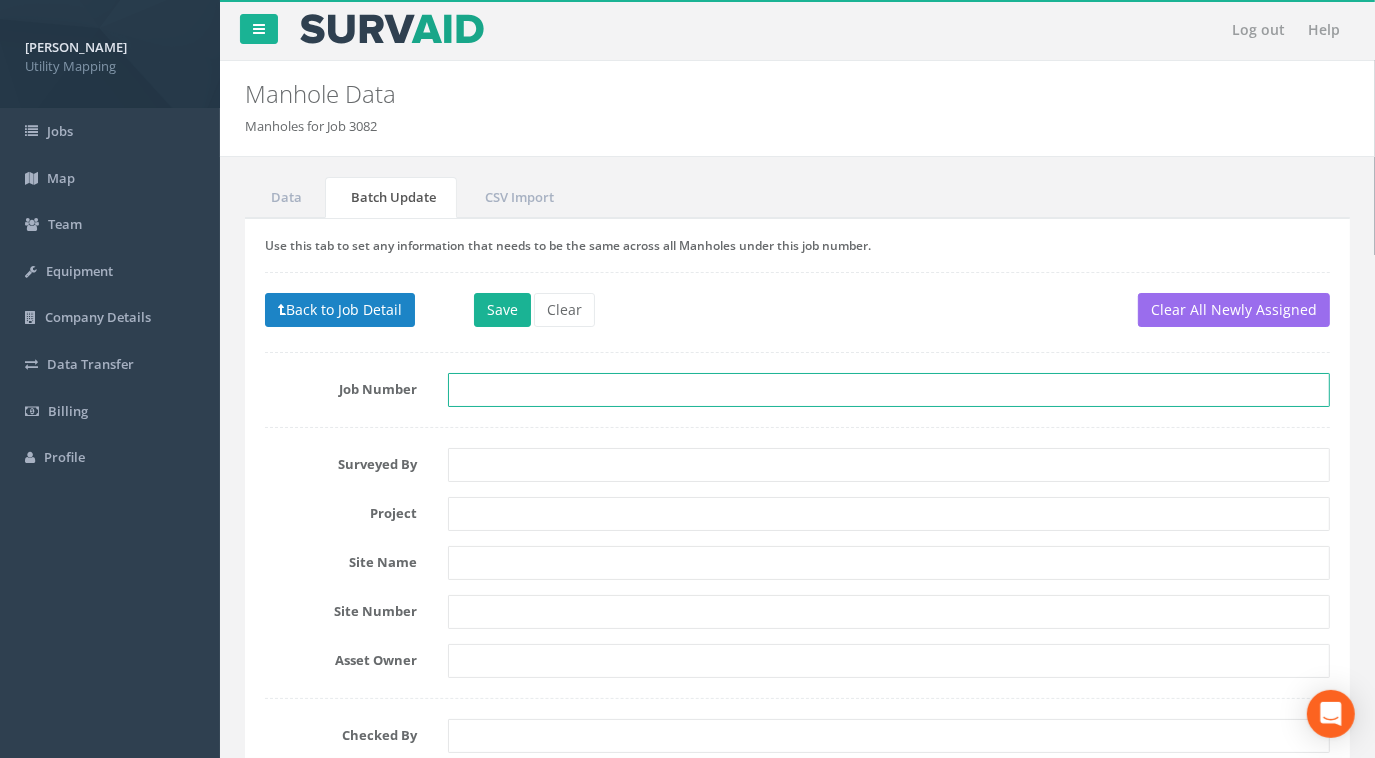 click at bounding box center [889, 390] 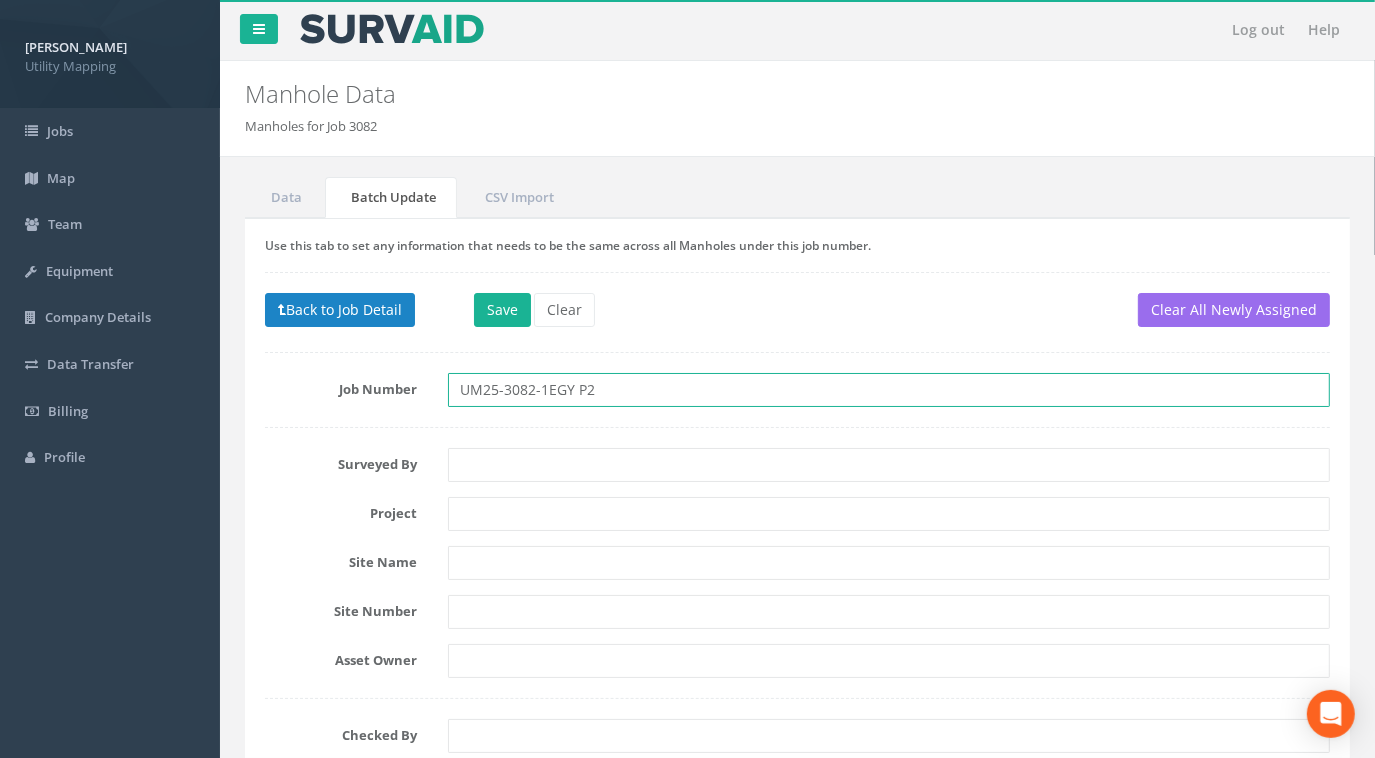 click on "UM25-3082-1EGY P2" at bounding box center [889, 390] 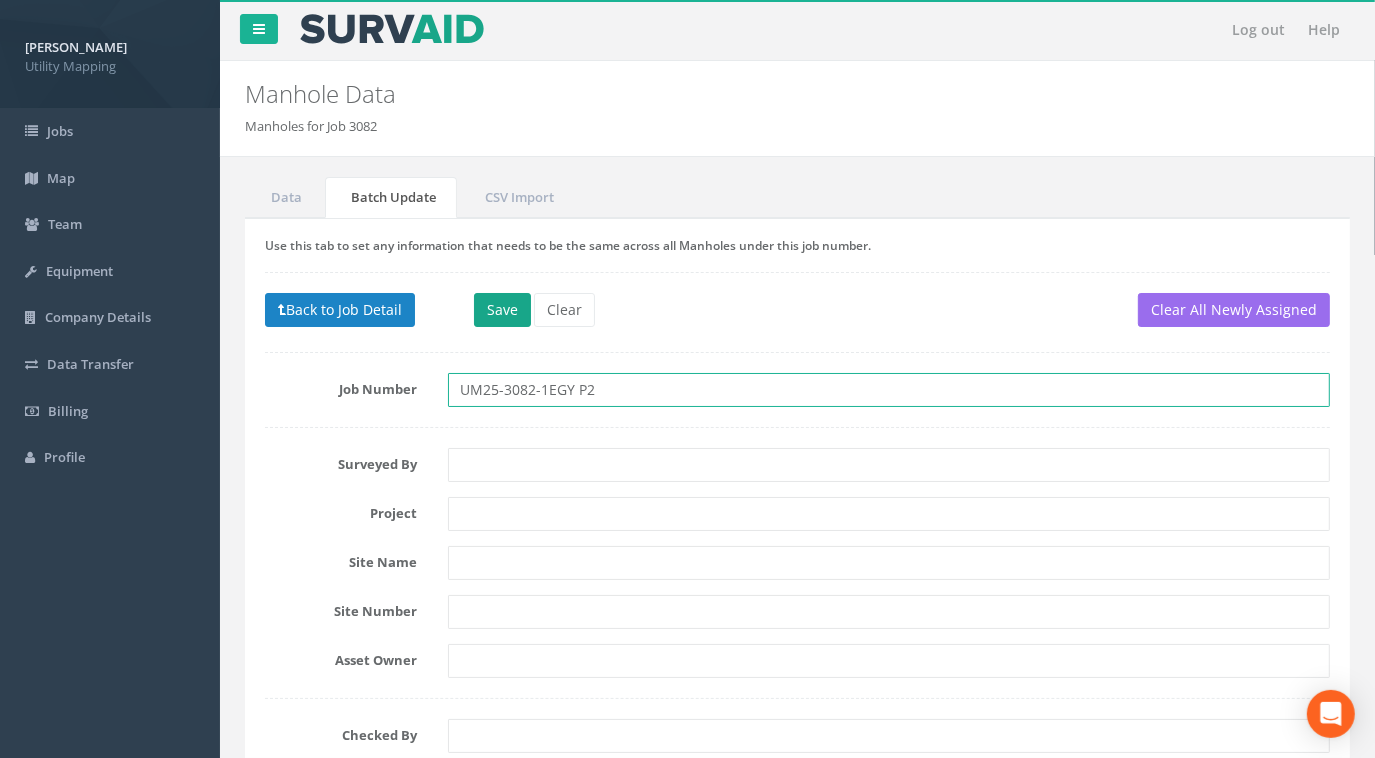 type on "UM25-3082-1EGY P2" 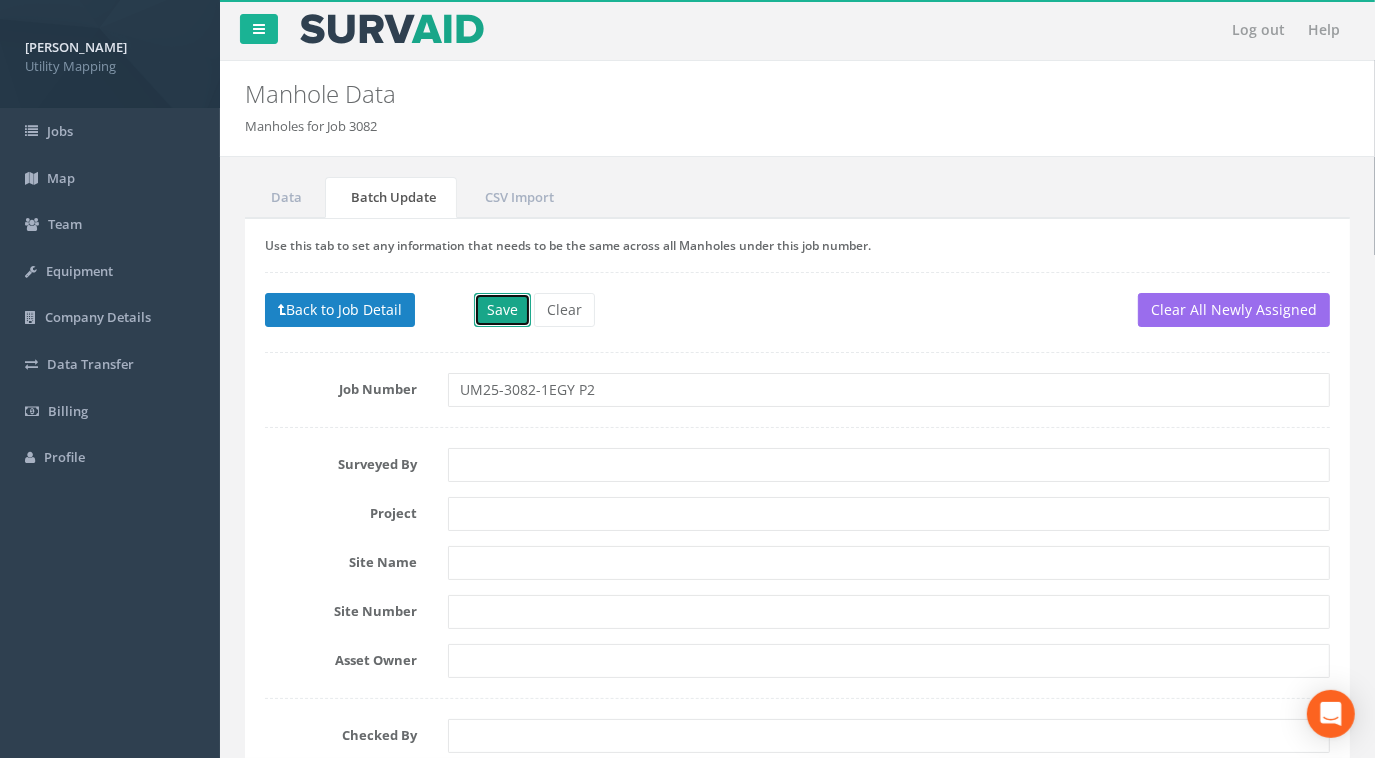 click on "Save" at bounding box center [502, 310] 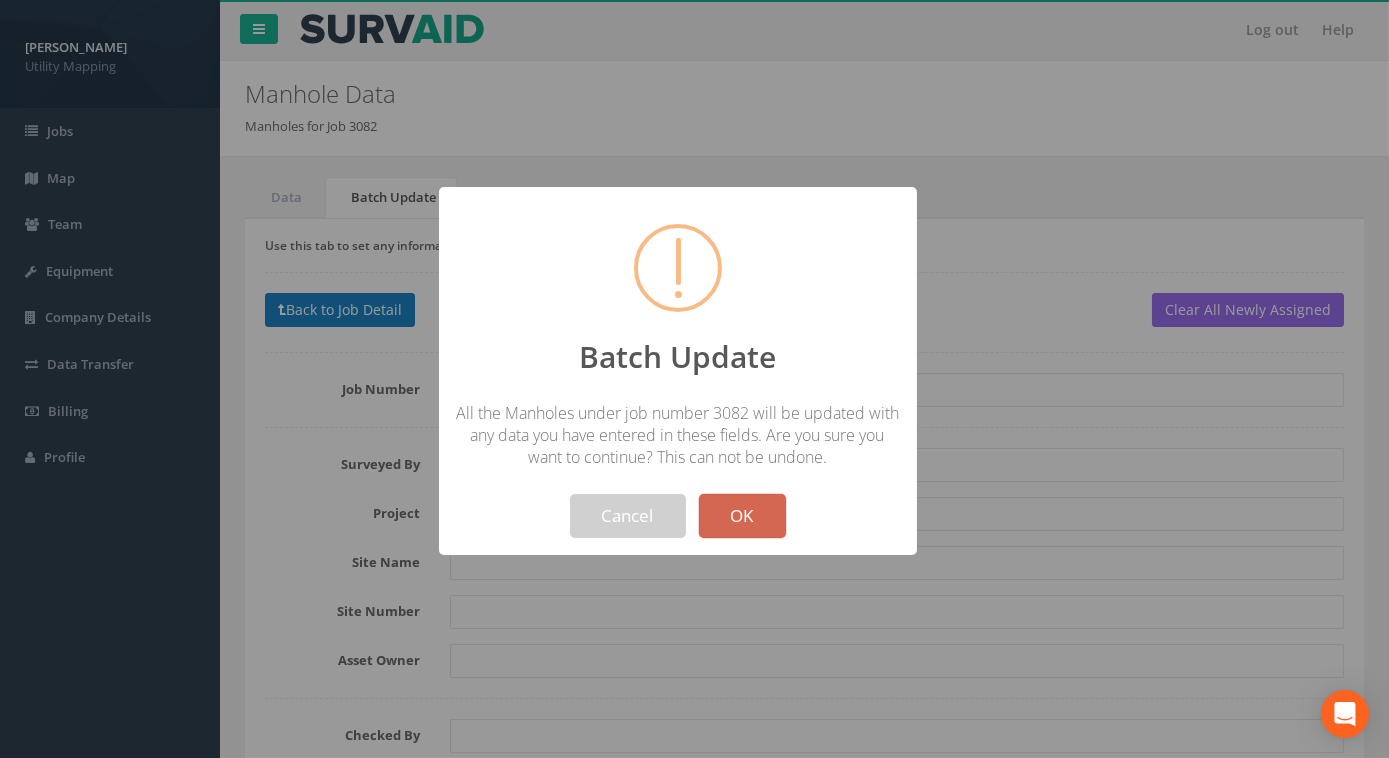 click on "OK" at bounding box center [742, 516] 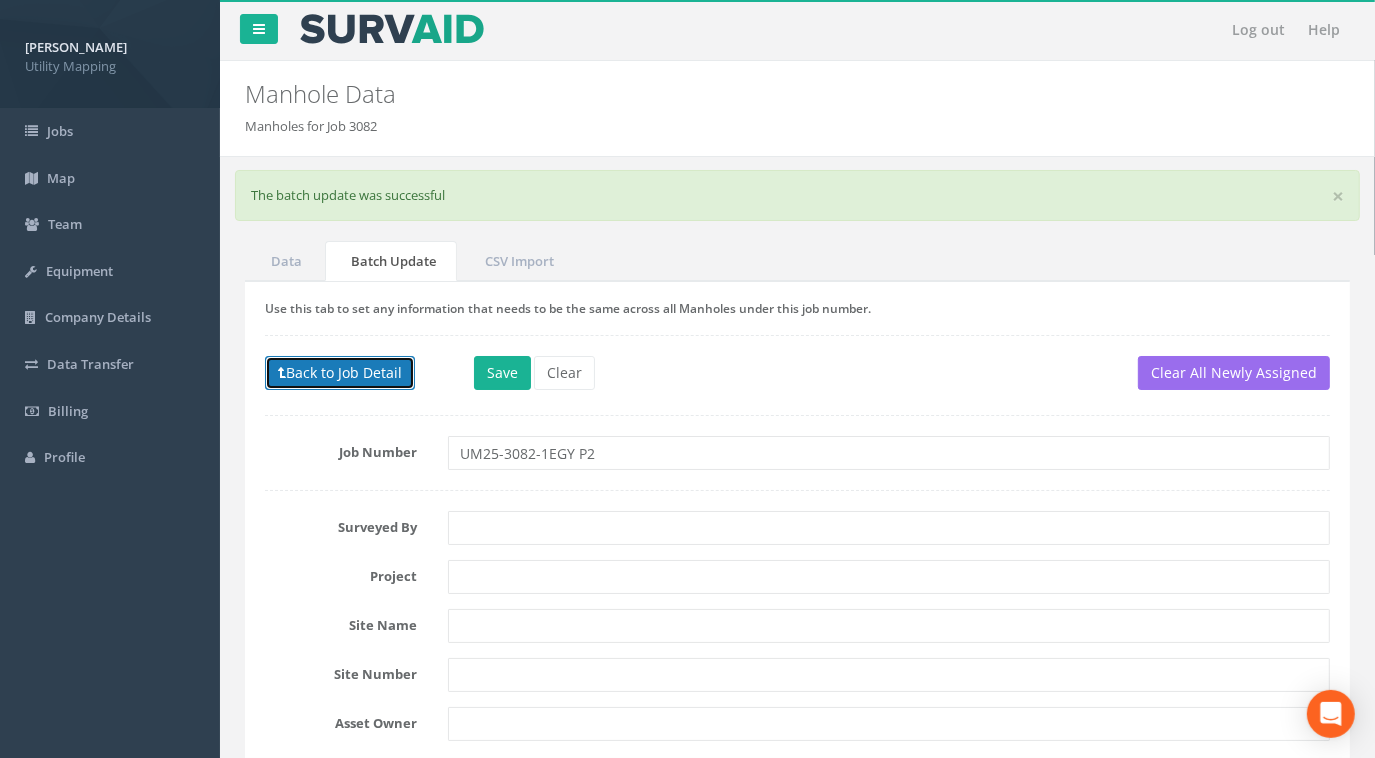 click on "Back to Job Detail" at bounding box center (340, 373) 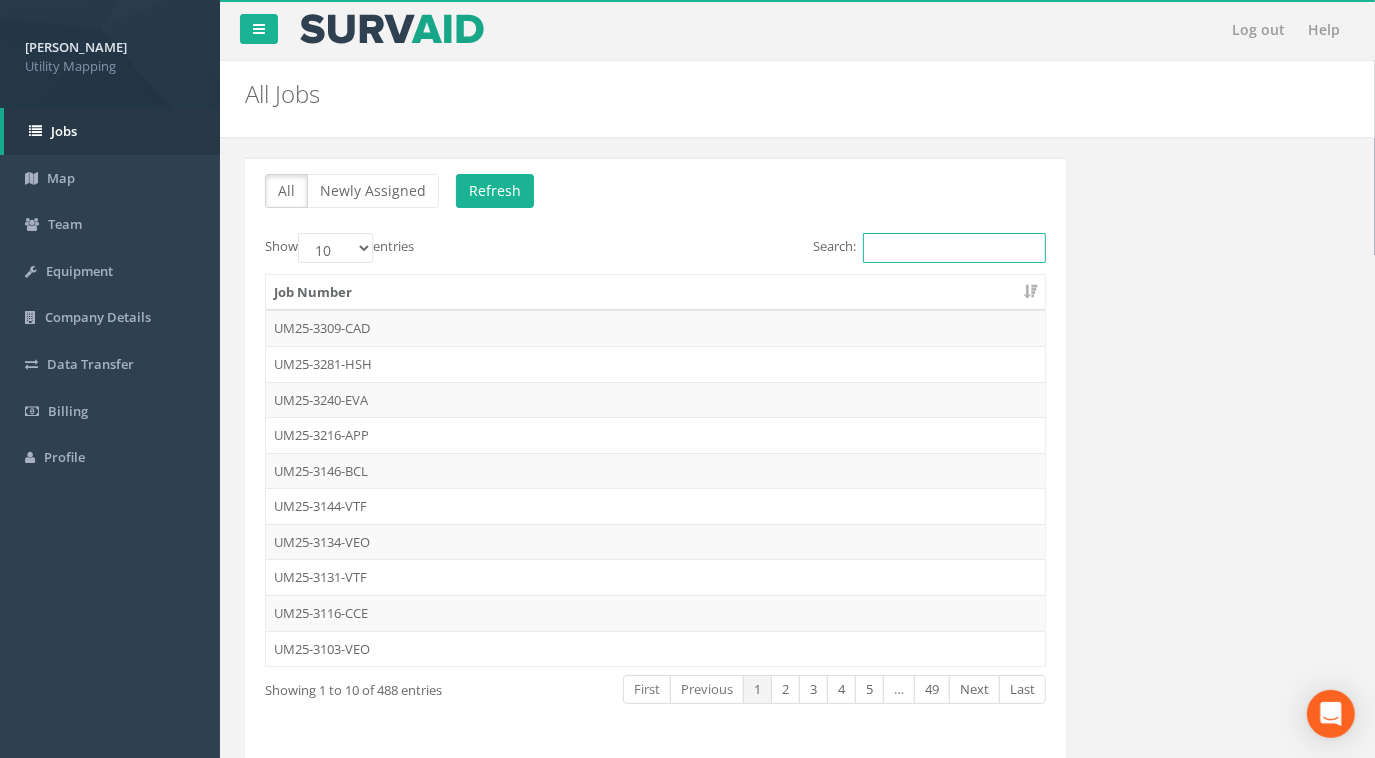 click on "Search:" at bounding box center (954, 248) 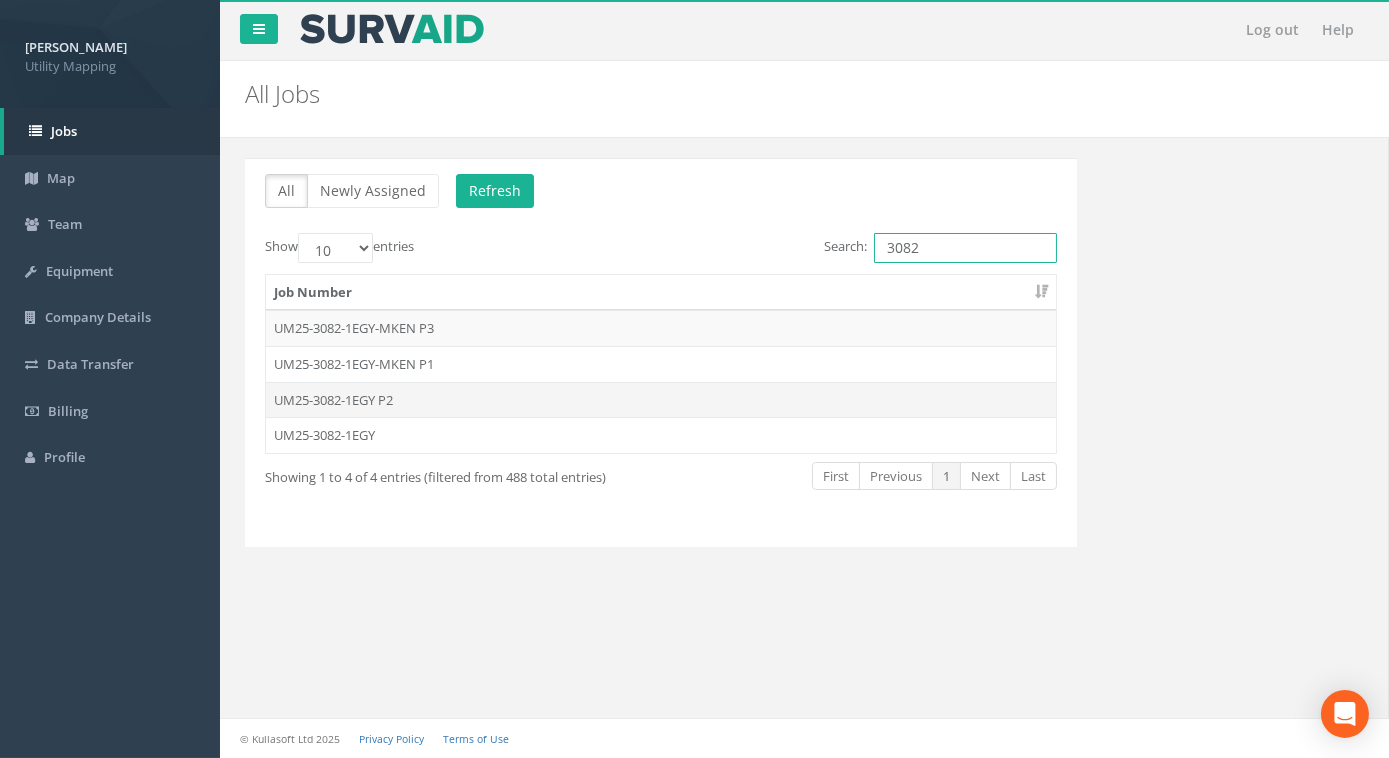 type on "3082" 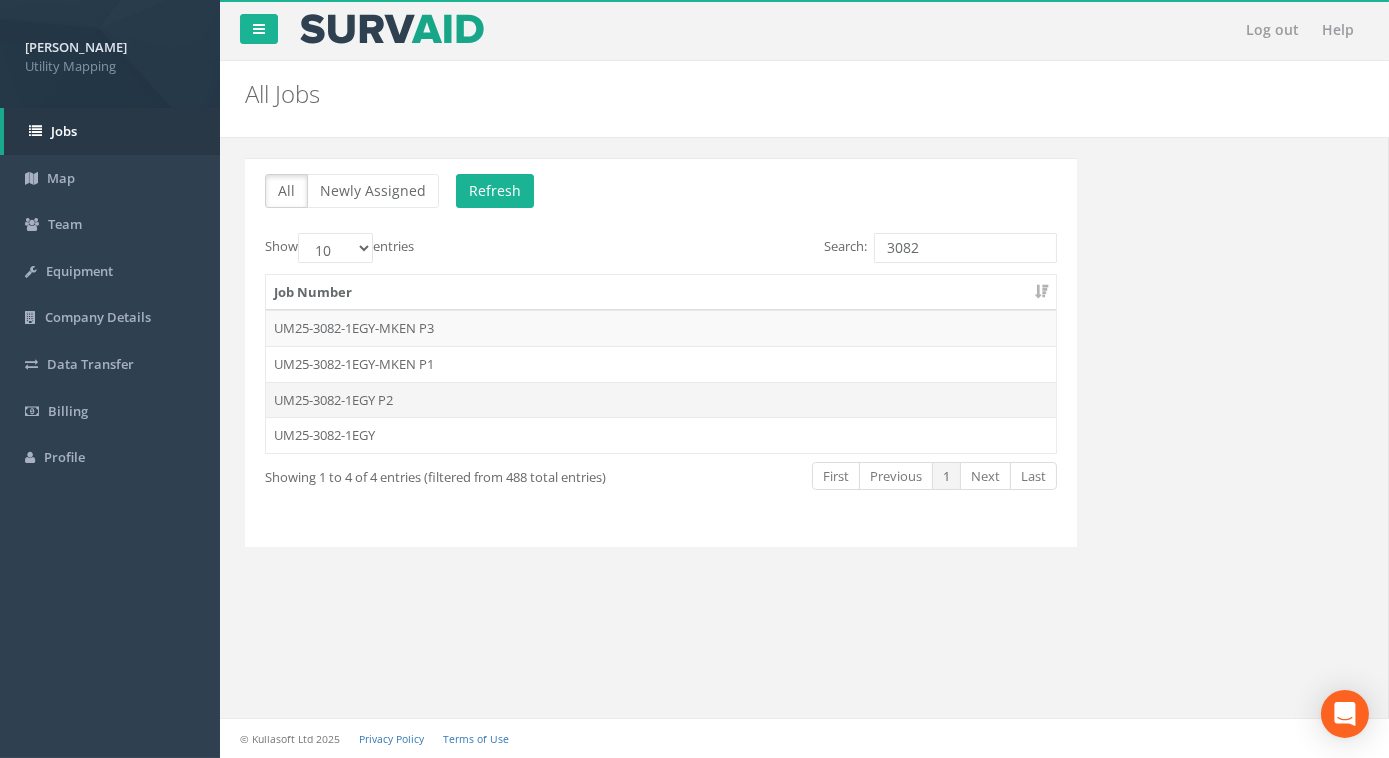 click on "UM25-3082-1EGY P2" at bounding box center (661, 400) 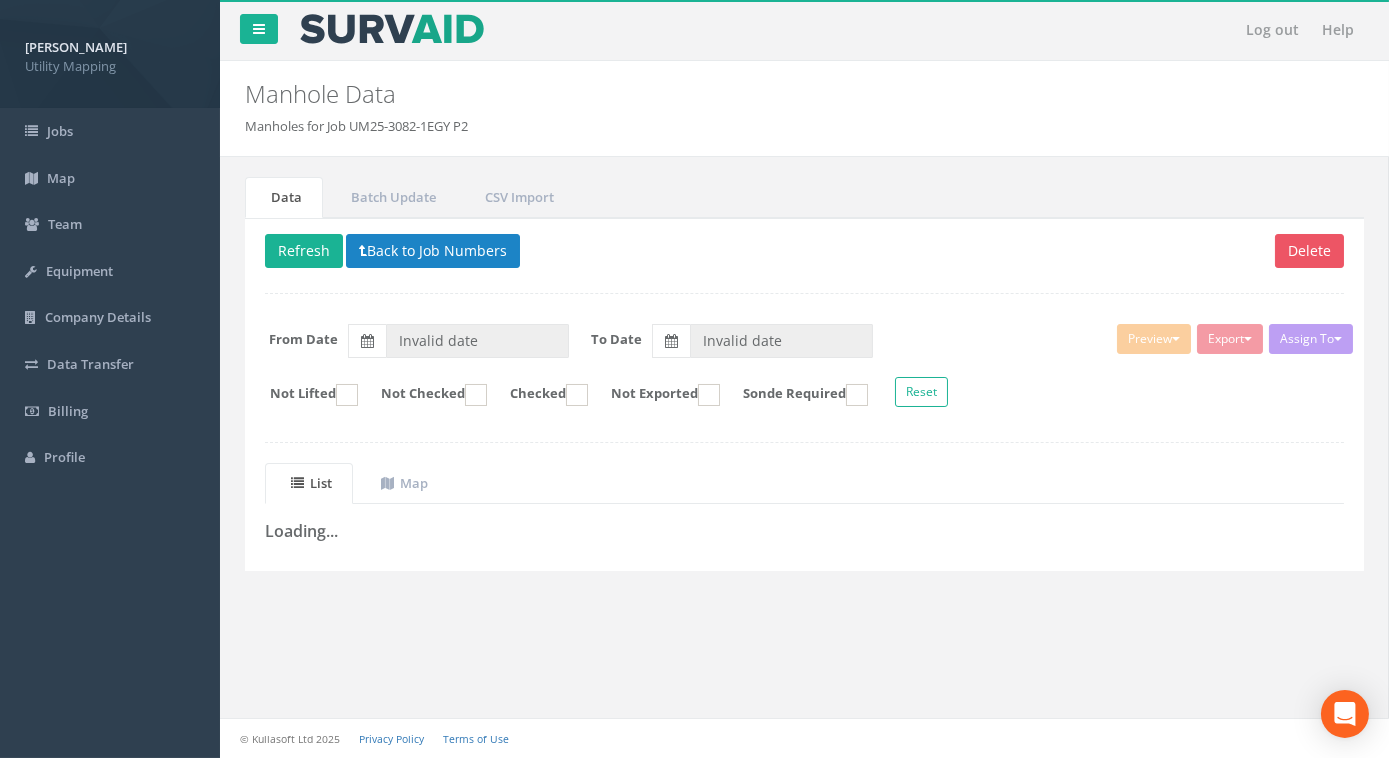 type on "[DATE]" 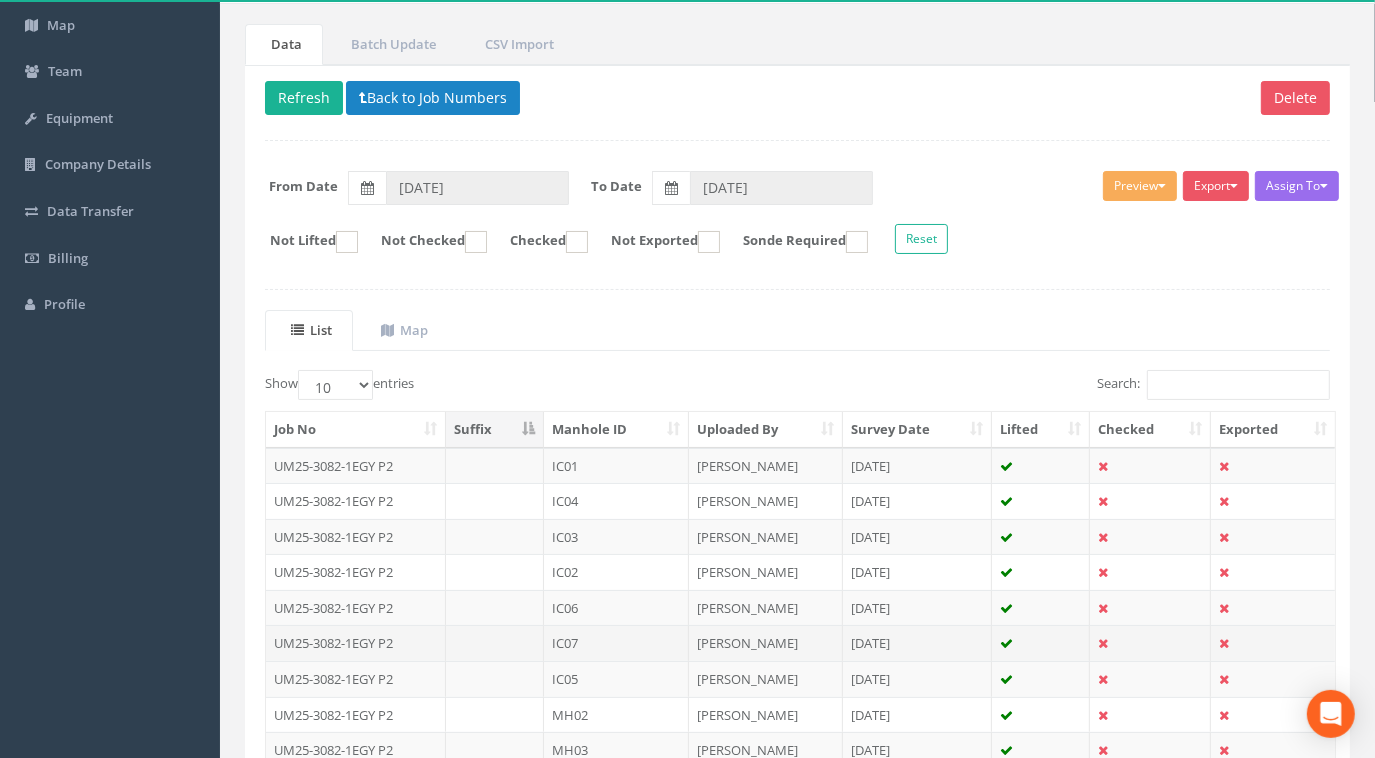 scroll, scrollTop: 349, scrollLeft: 0, axis: vertical 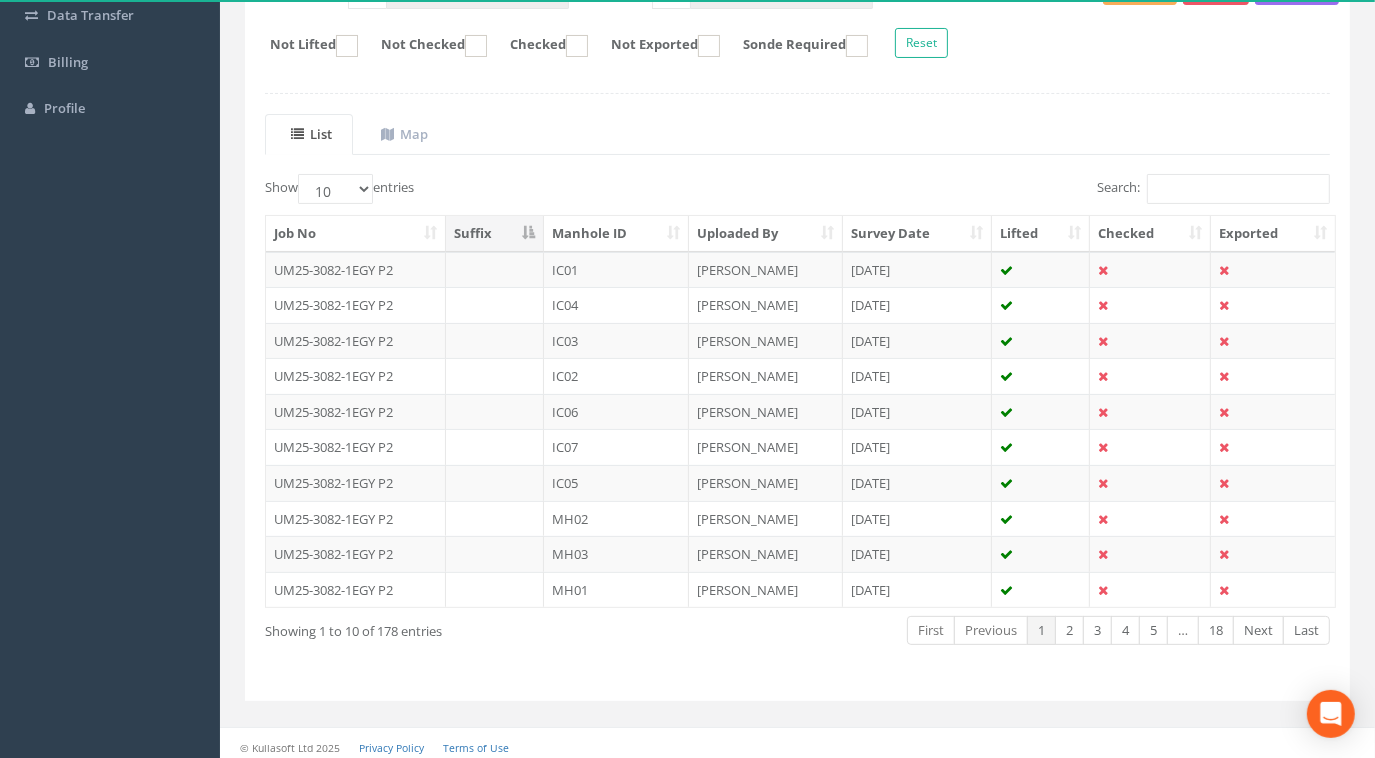 click on "Manhole ID" at bounding box center [616, 234] 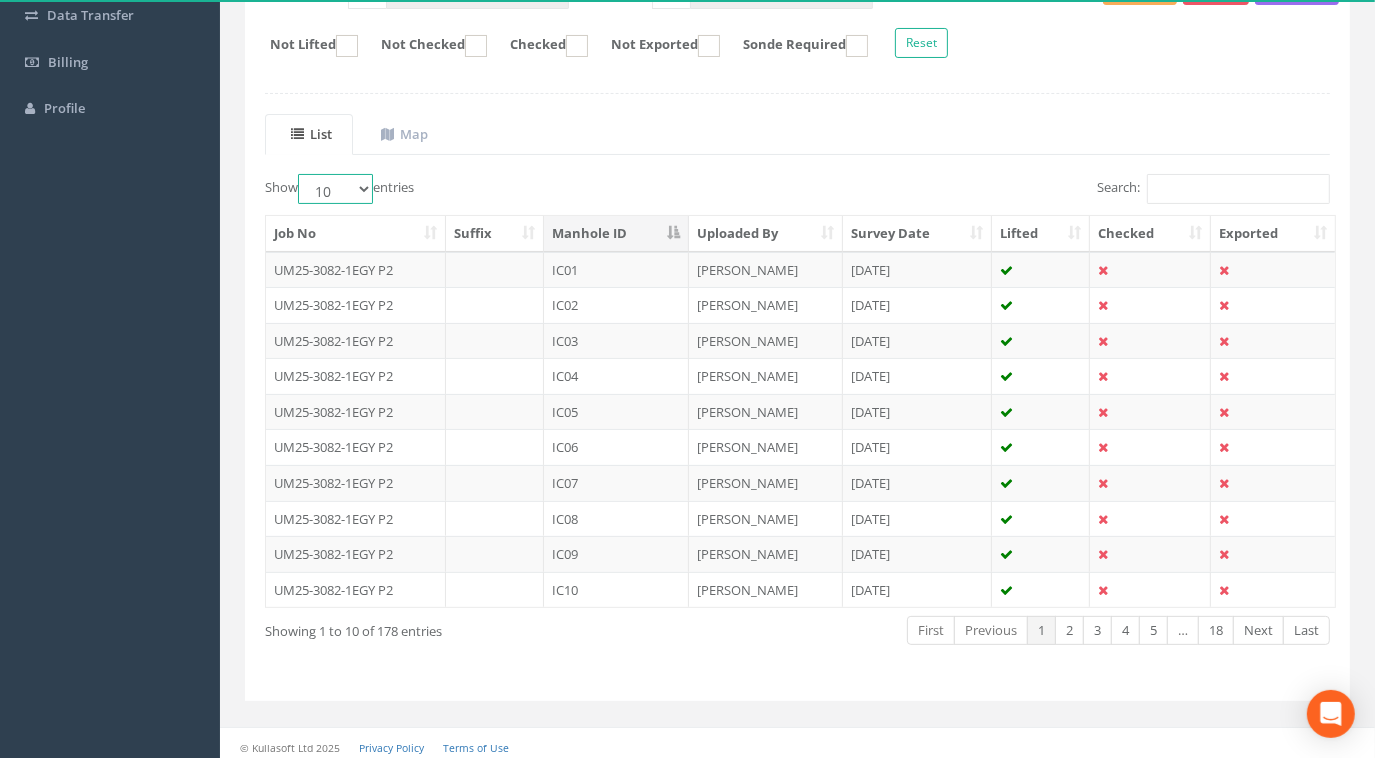 click on "10 25 50 100" at bounding box center (335, 189) 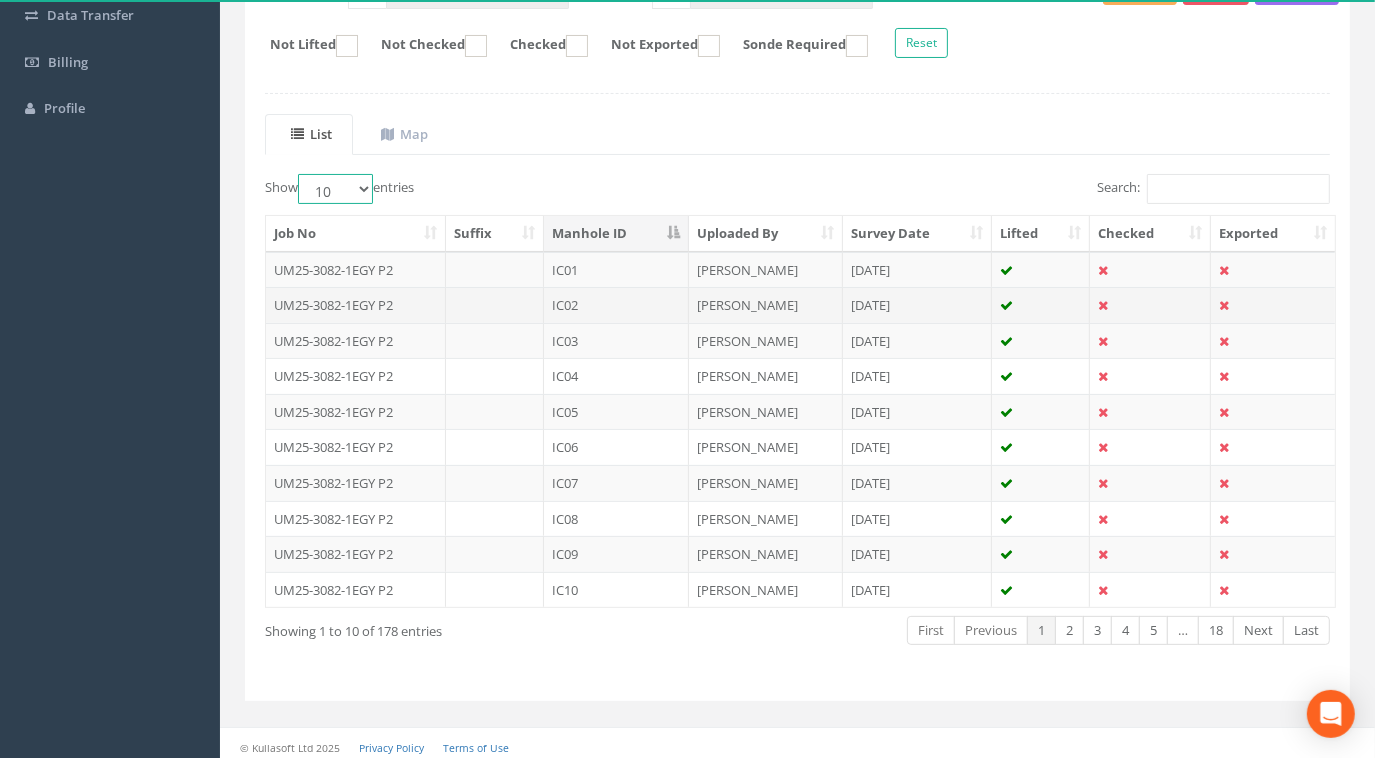 select on "100" 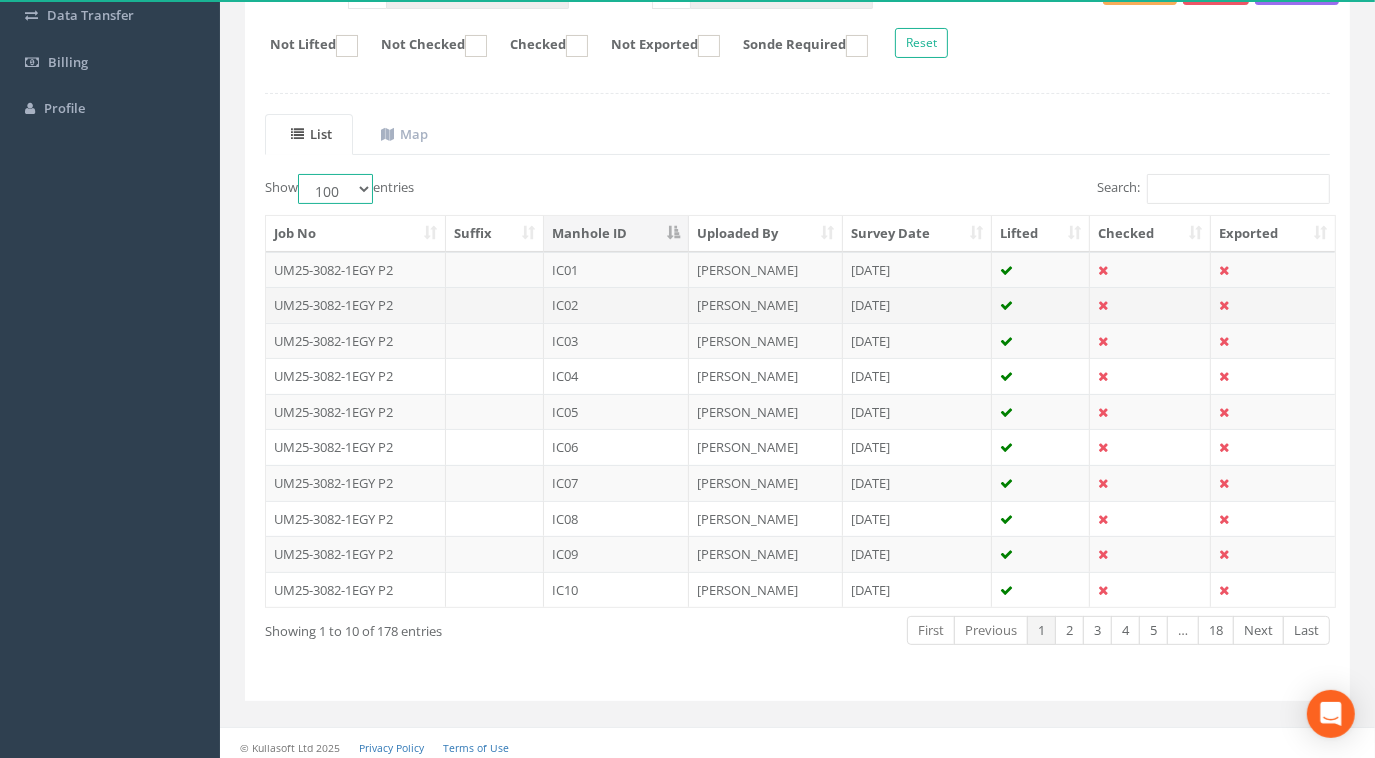 click on "10 25 50 100" at bounding box center (335, 189) 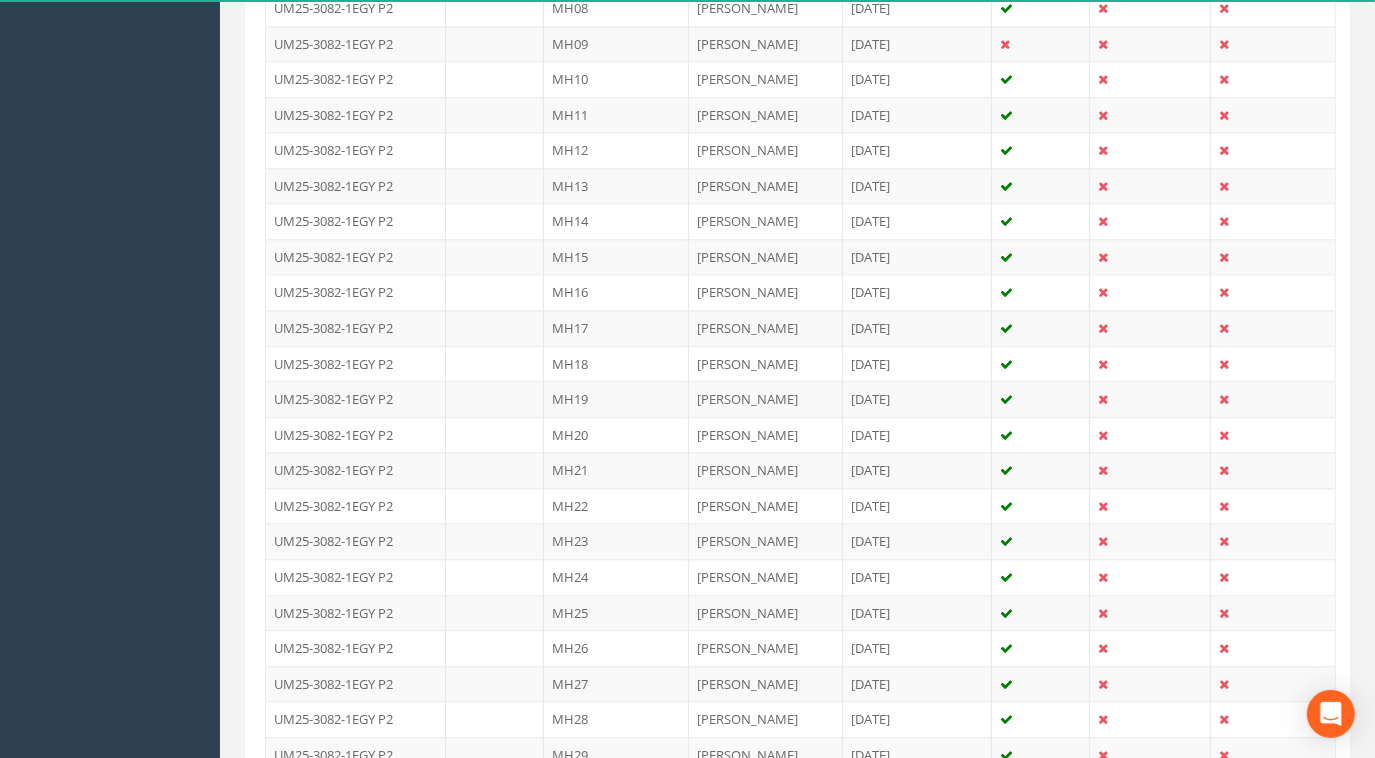 scroll, scrollTop: 3526, scrollLeft: 0, axis: vertical 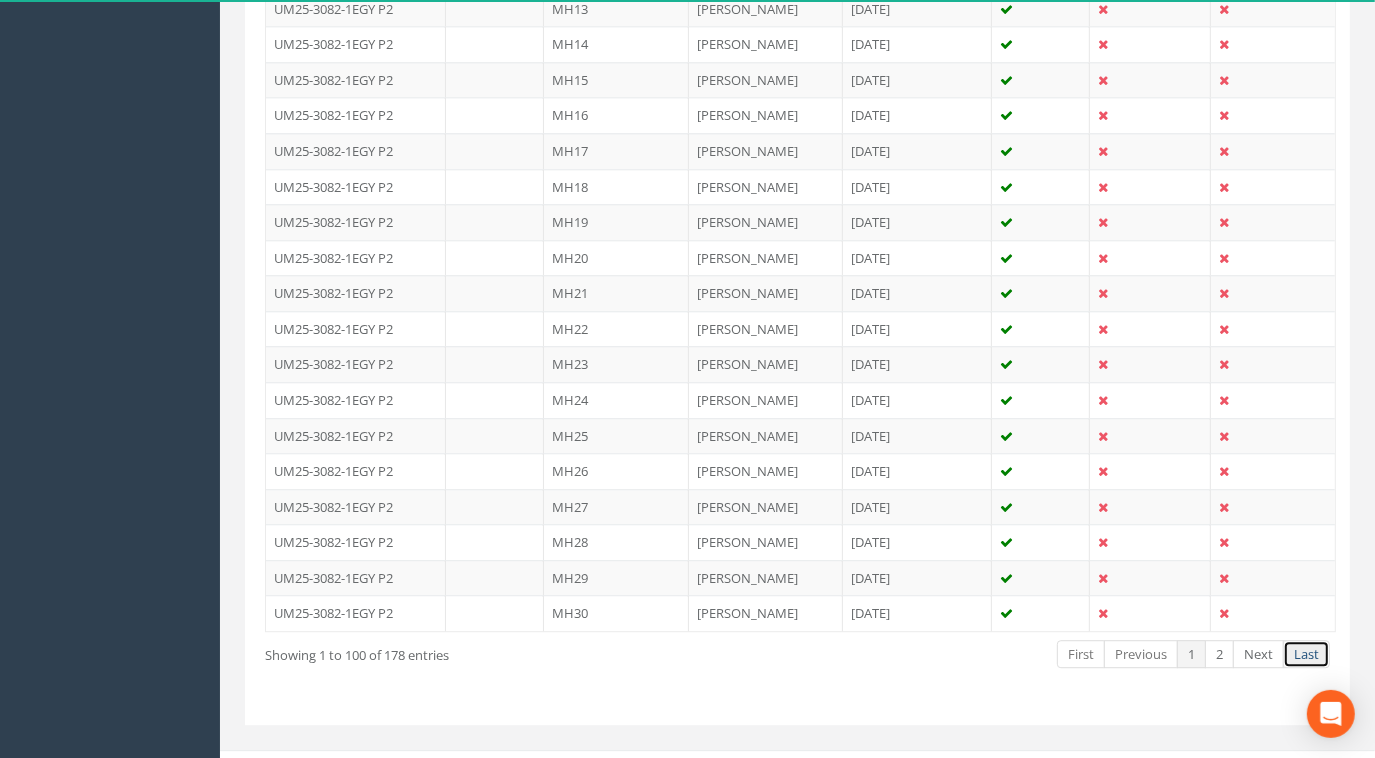 click on "Last" at bounding box center [1306, 654] 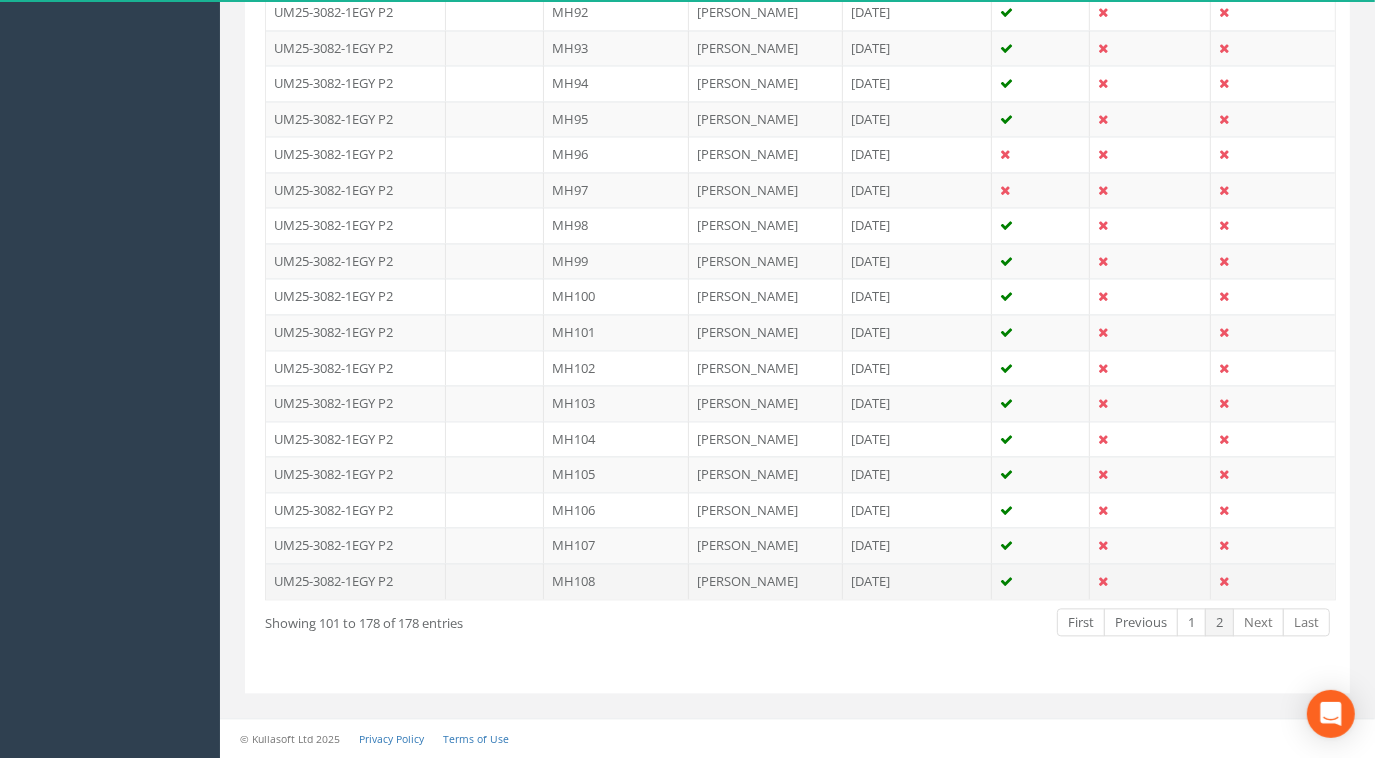 scroll, scrollTop: 2749, scrollLeft: 0, axis: vertical 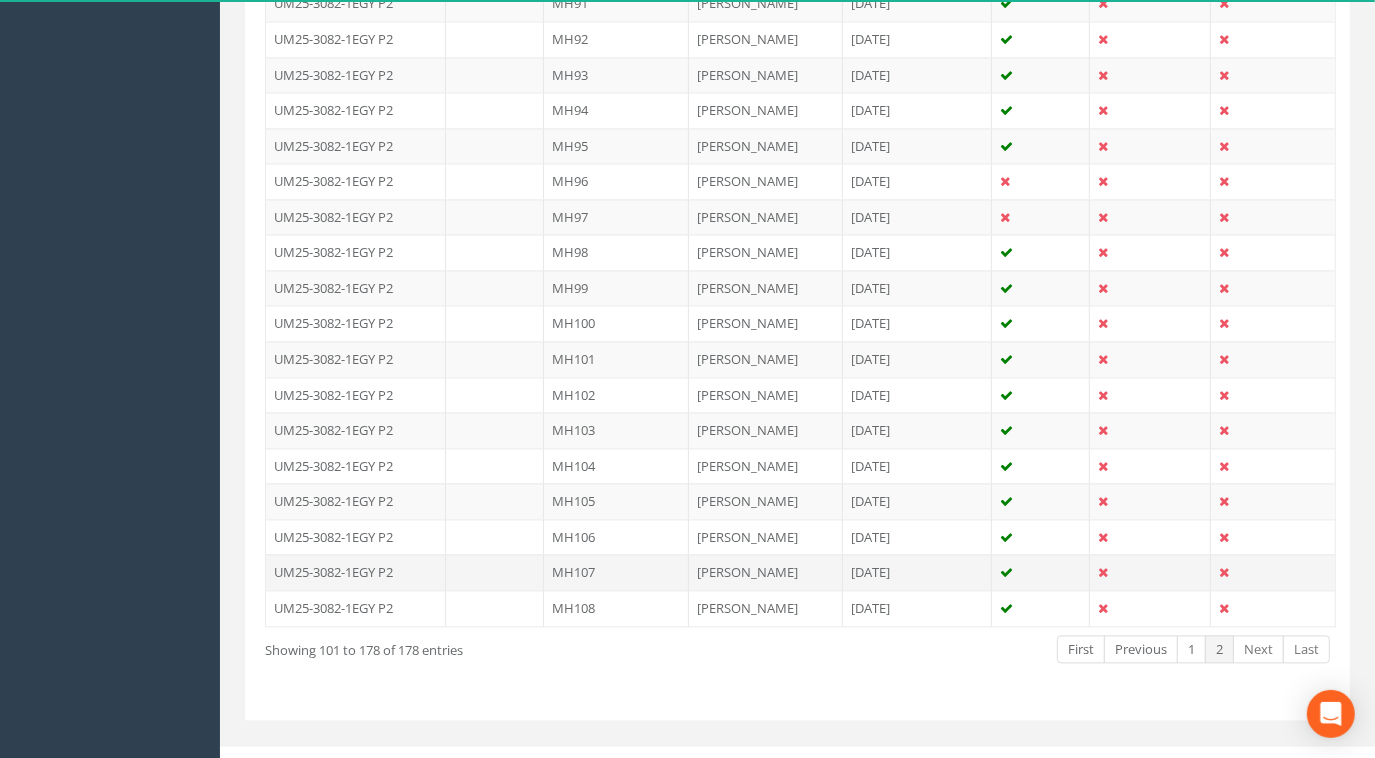 click on "MH107" at bounding box center [616, 572] 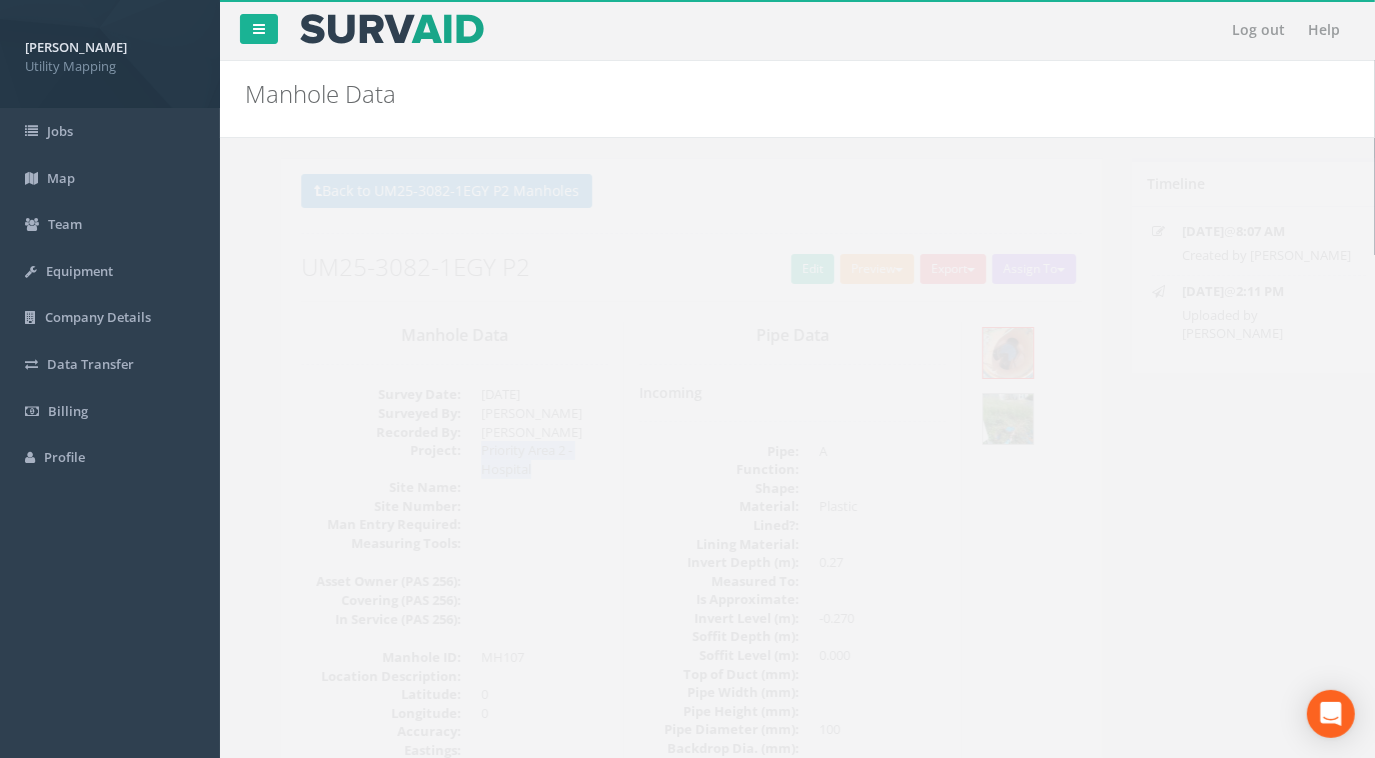 drag, startPoint x: 498, startPoint y: 468, endPoint x: 445, endPoint y: 452, distance: 55.362442 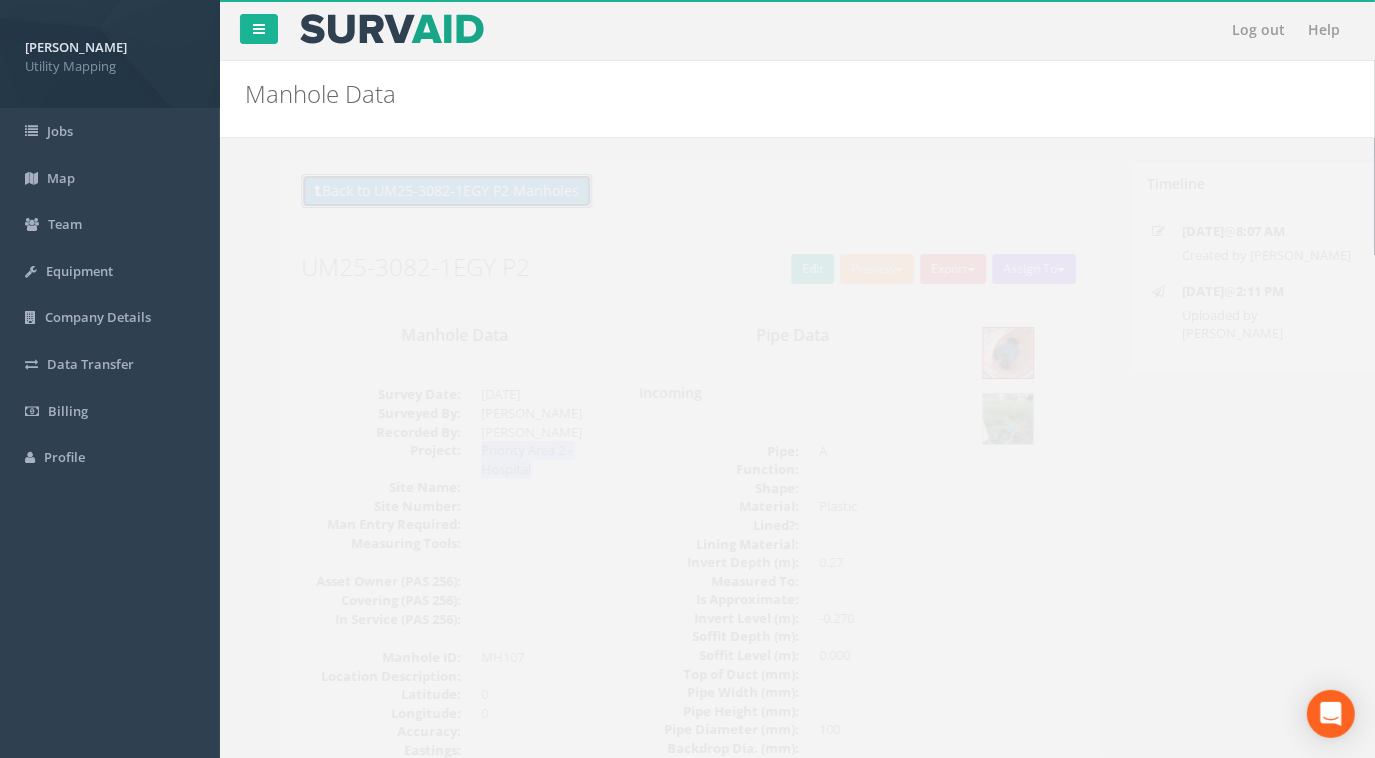 click on "Back to UM25-3082-1EGY P2 Manholes" at bounding box center [410, 191] 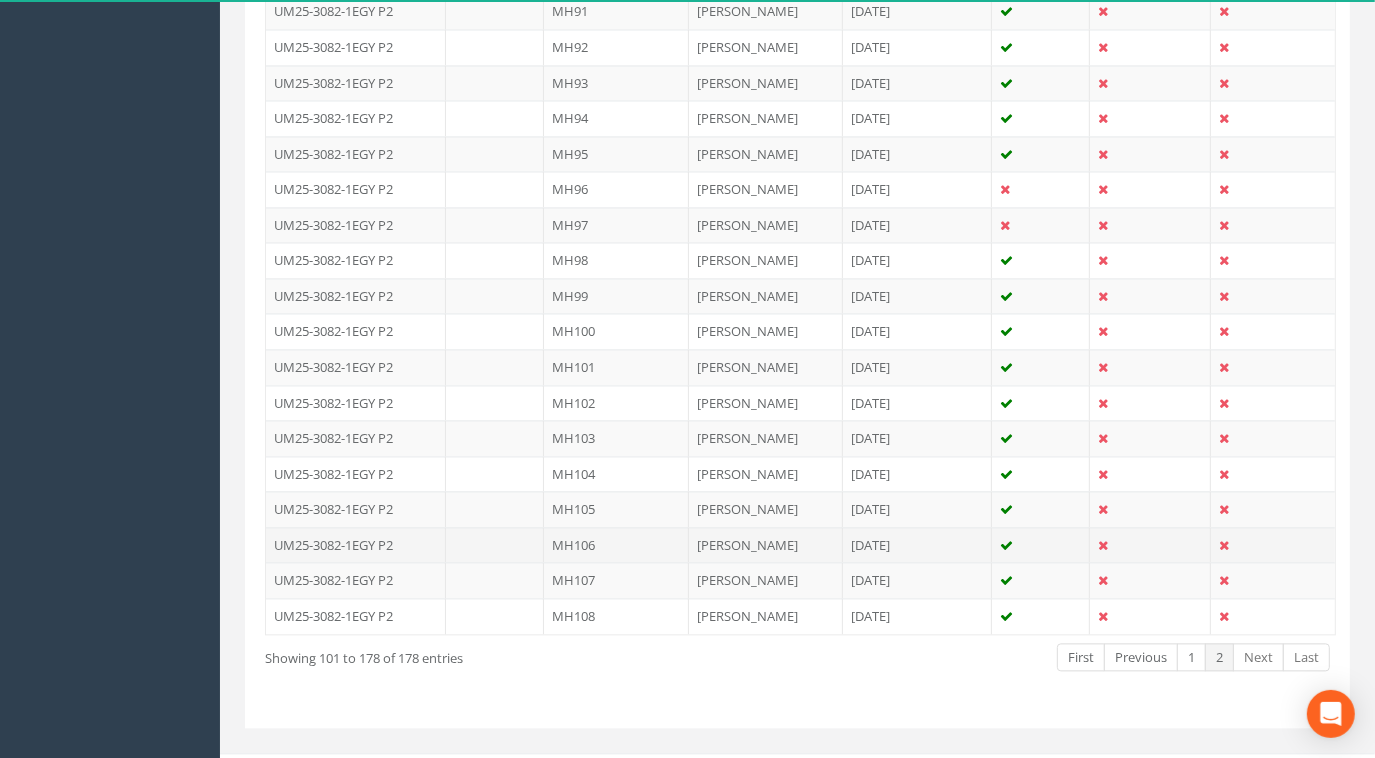 scroll, scrollTop: 2749, scrollLeft: 0, axis: vertical 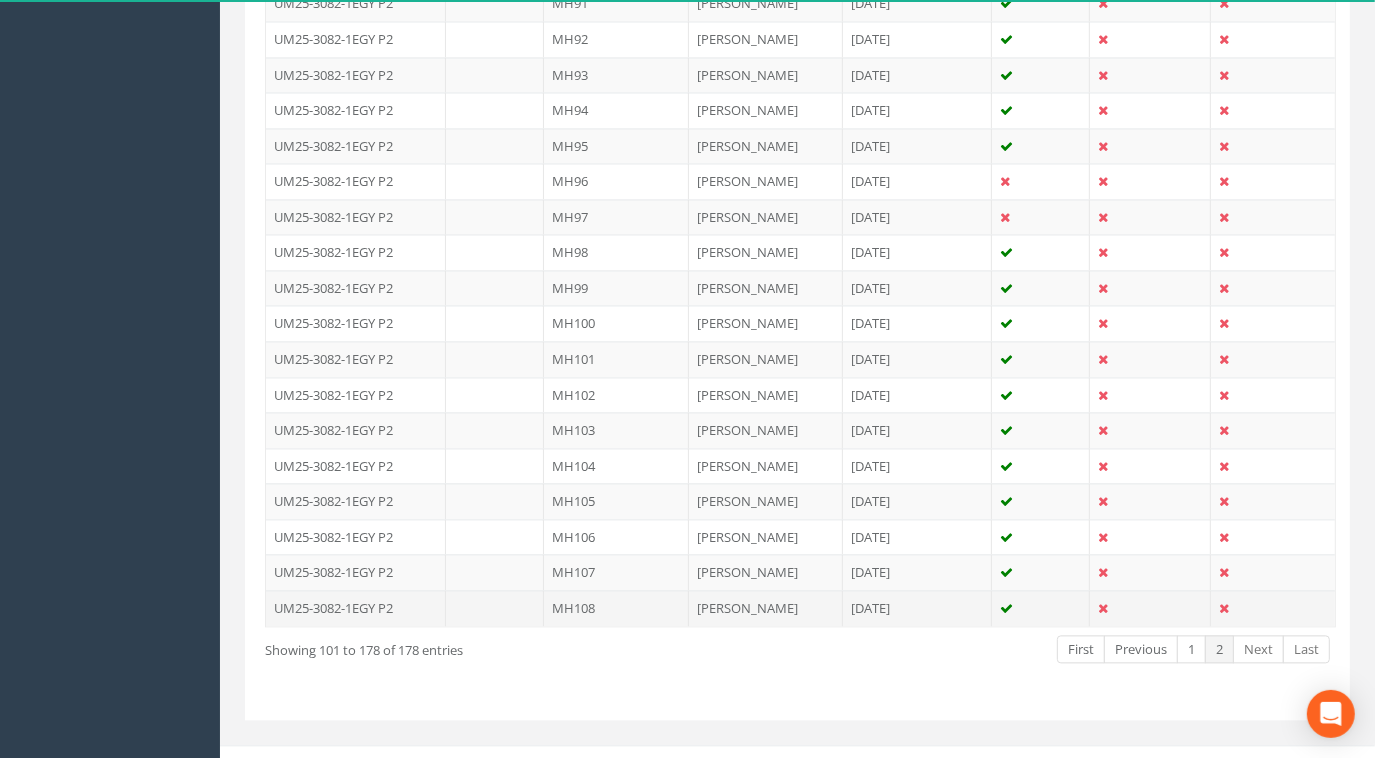 click on "UM25-3082-1EGY P2" at bounding box center [356, 608] 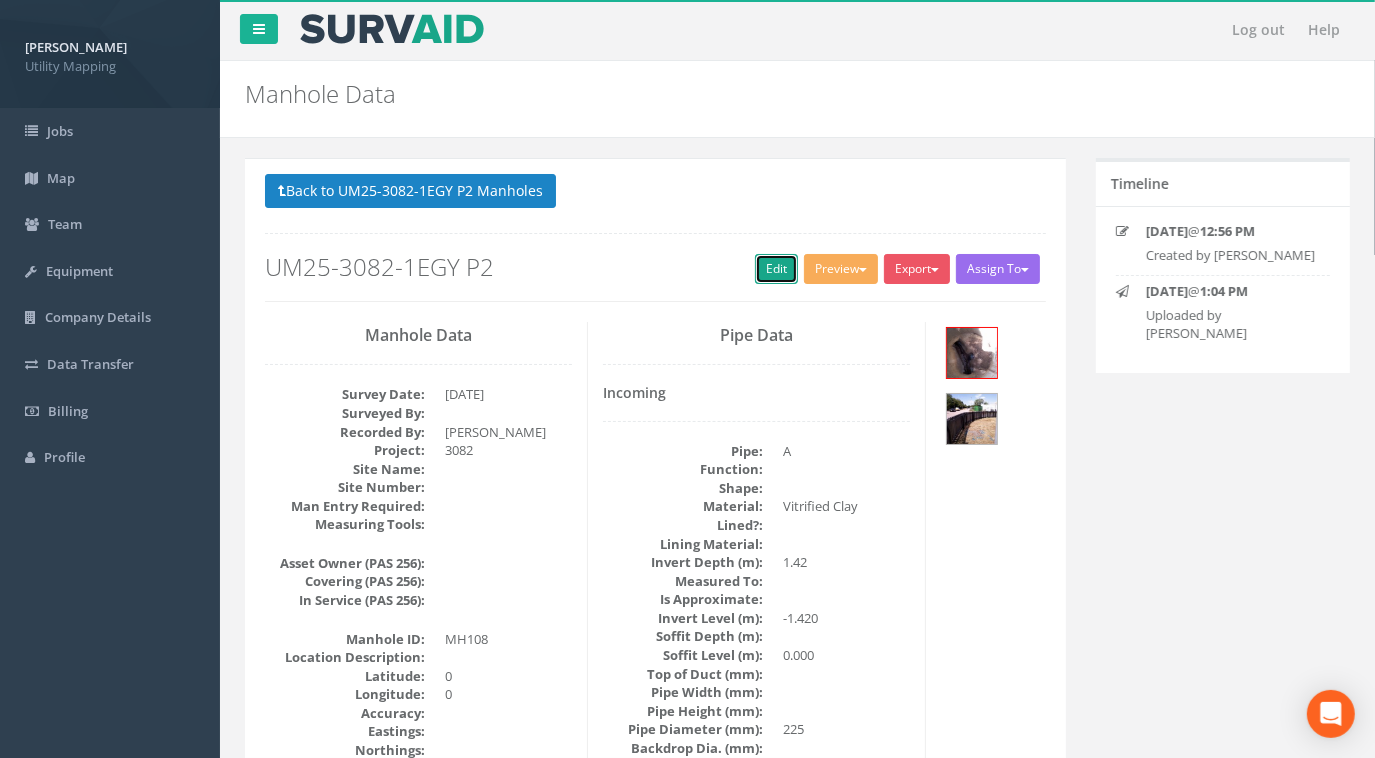 click on "Edit" at bounding box center (776, 269) 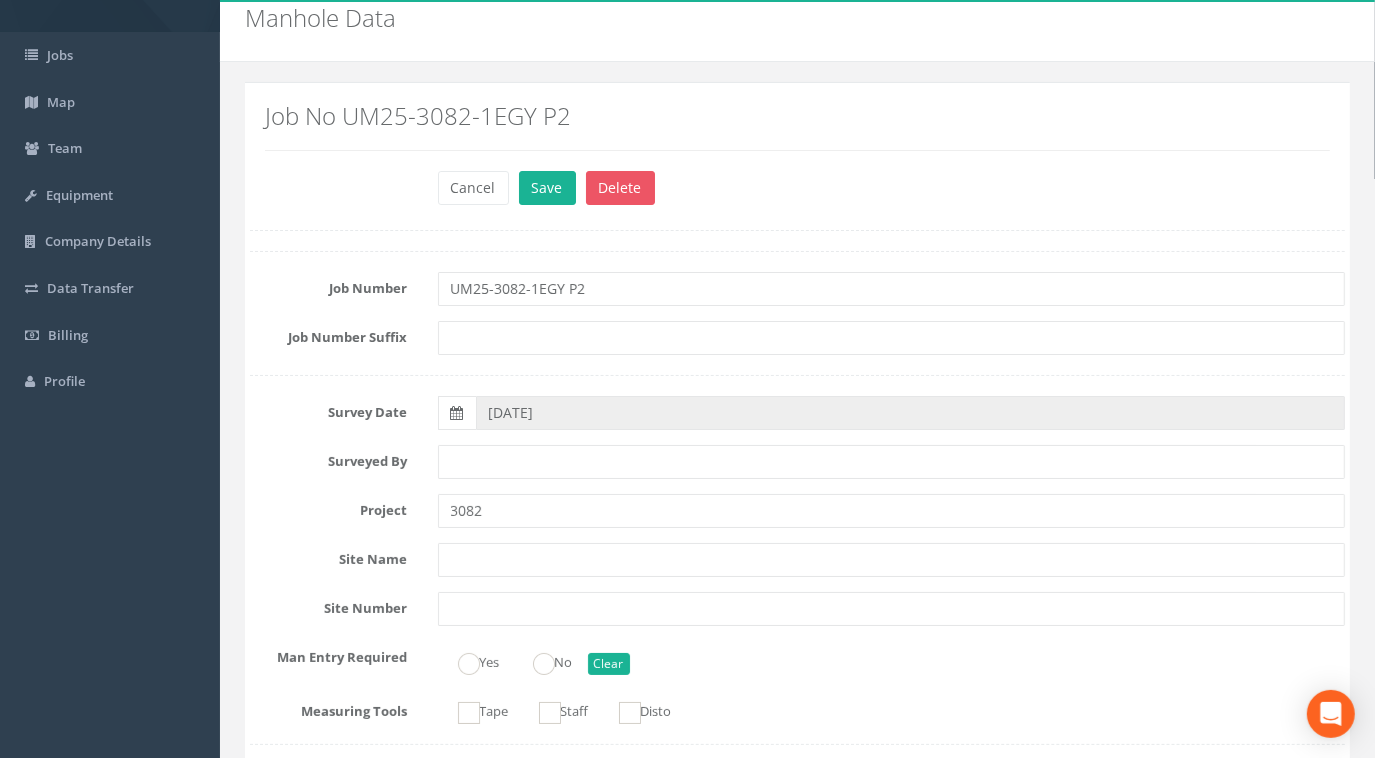 scroll, scrollTop: 90, scrollLeft: 0, axis: vertical 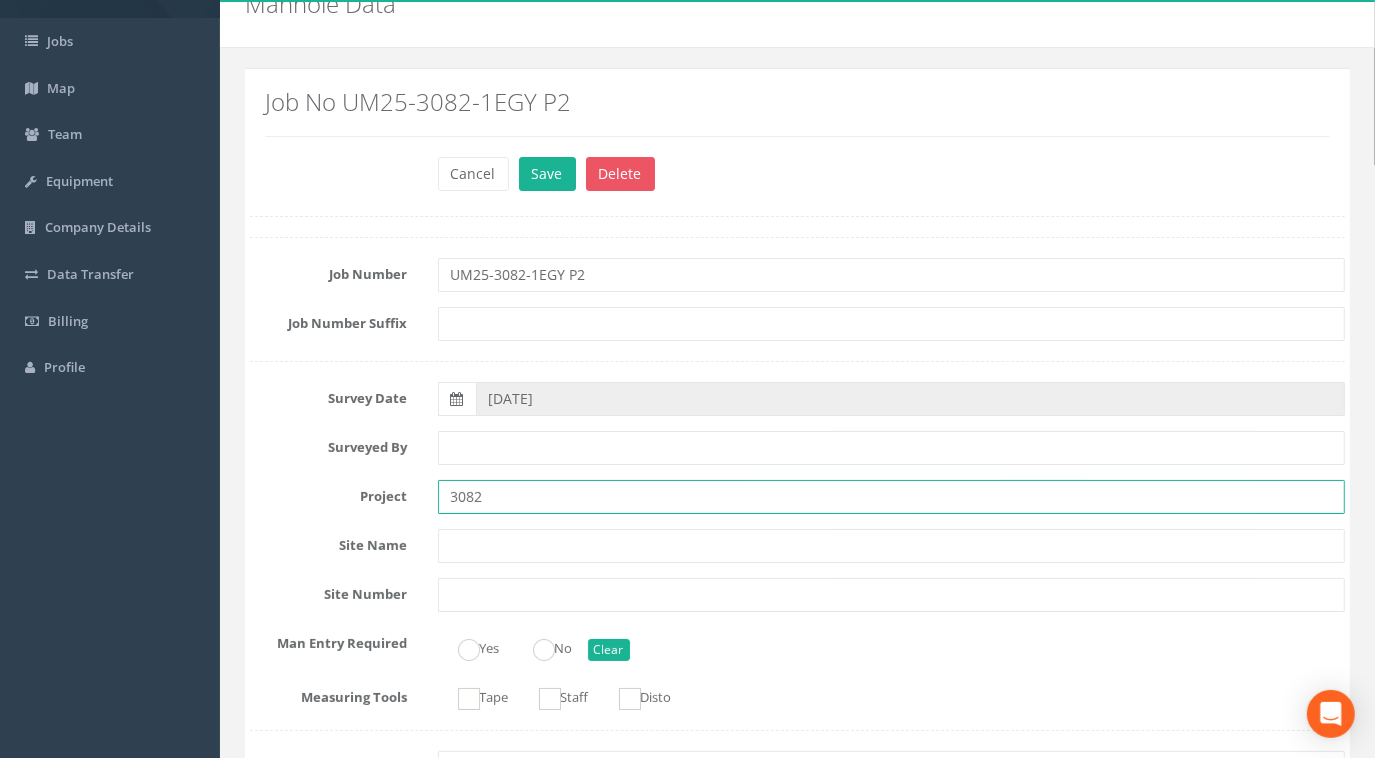 drag, startPoint x: 516, startPoint y: 497, endPoint x: 392, endPoint y: 492, distance: 124.10077 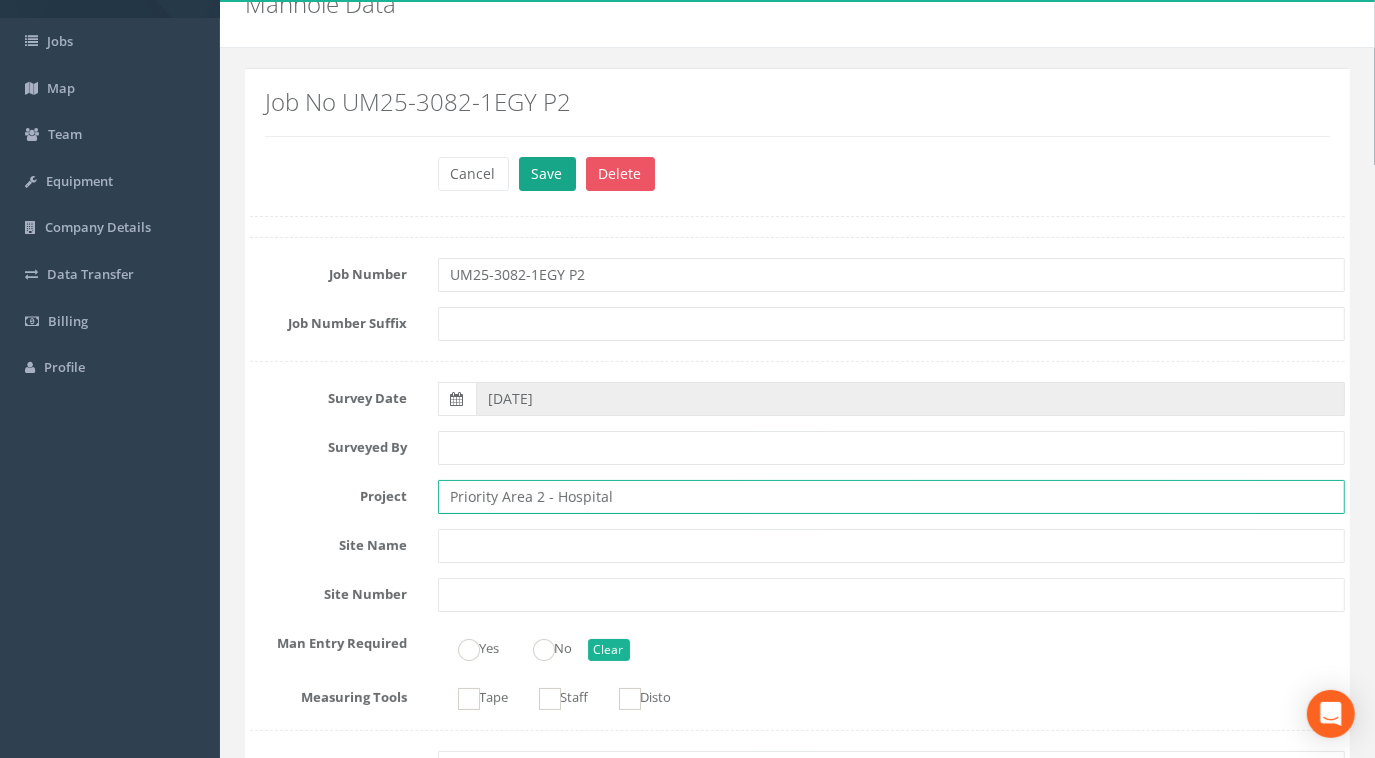 type on "Priority Area 2 - Hospital" 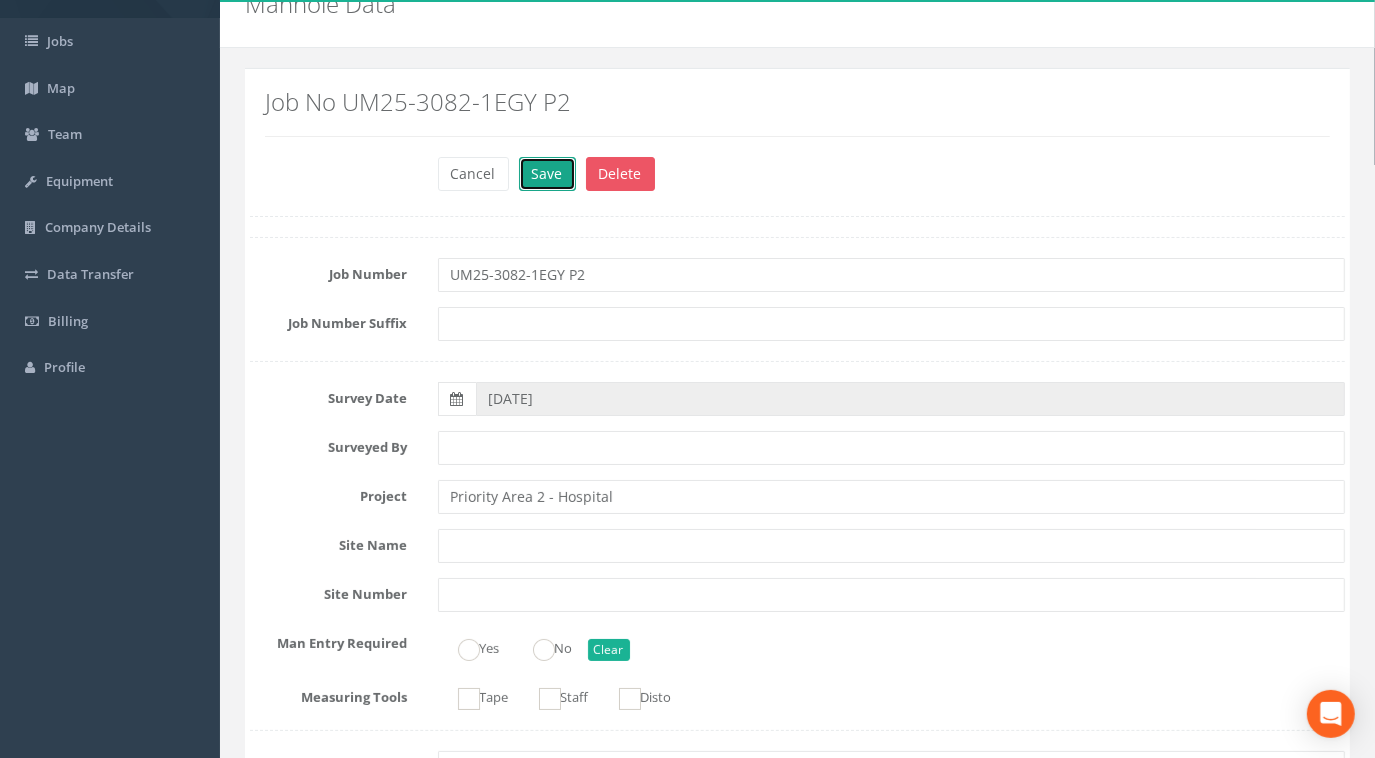 click on "Save" at bounding box center [547, 174] 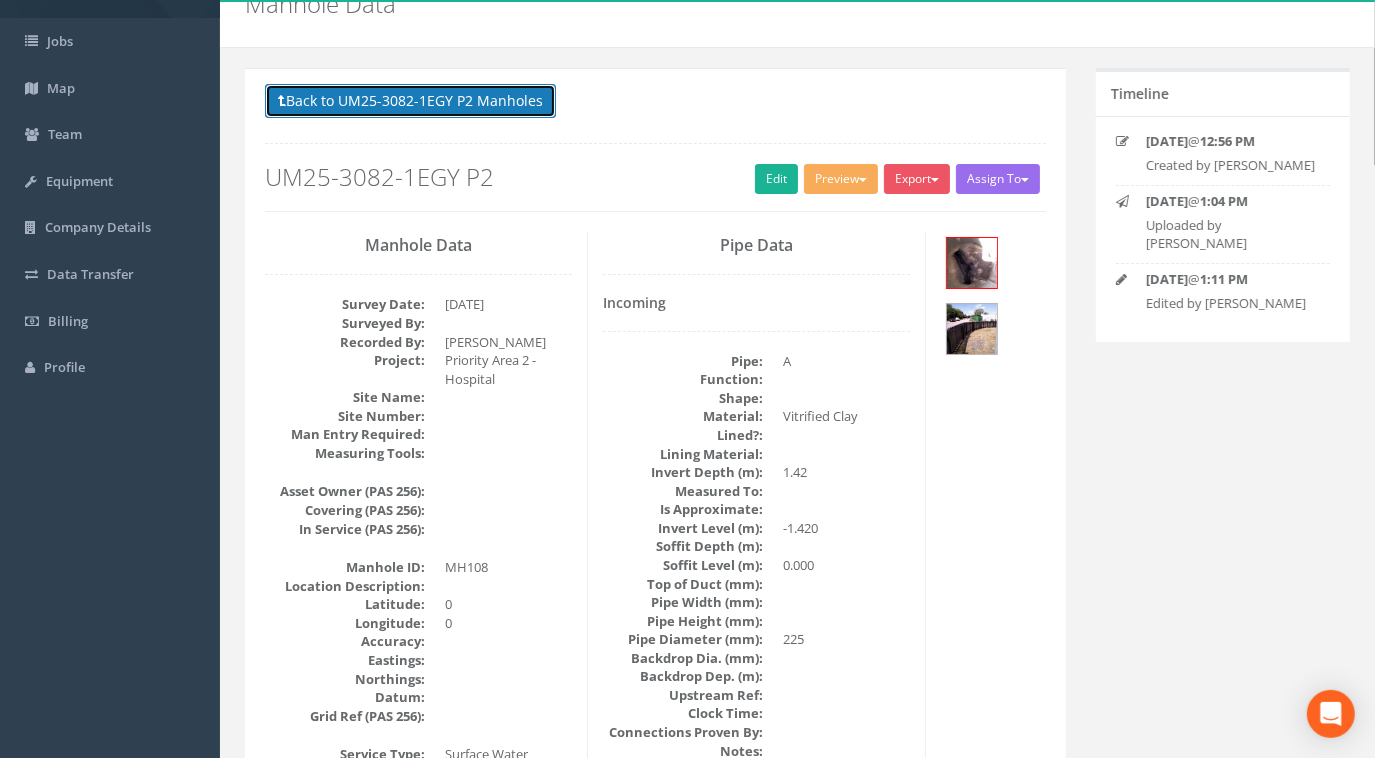 click on "Back to UM25-3082-1EGY P2 Manholes" at bounding box center [410, 101] 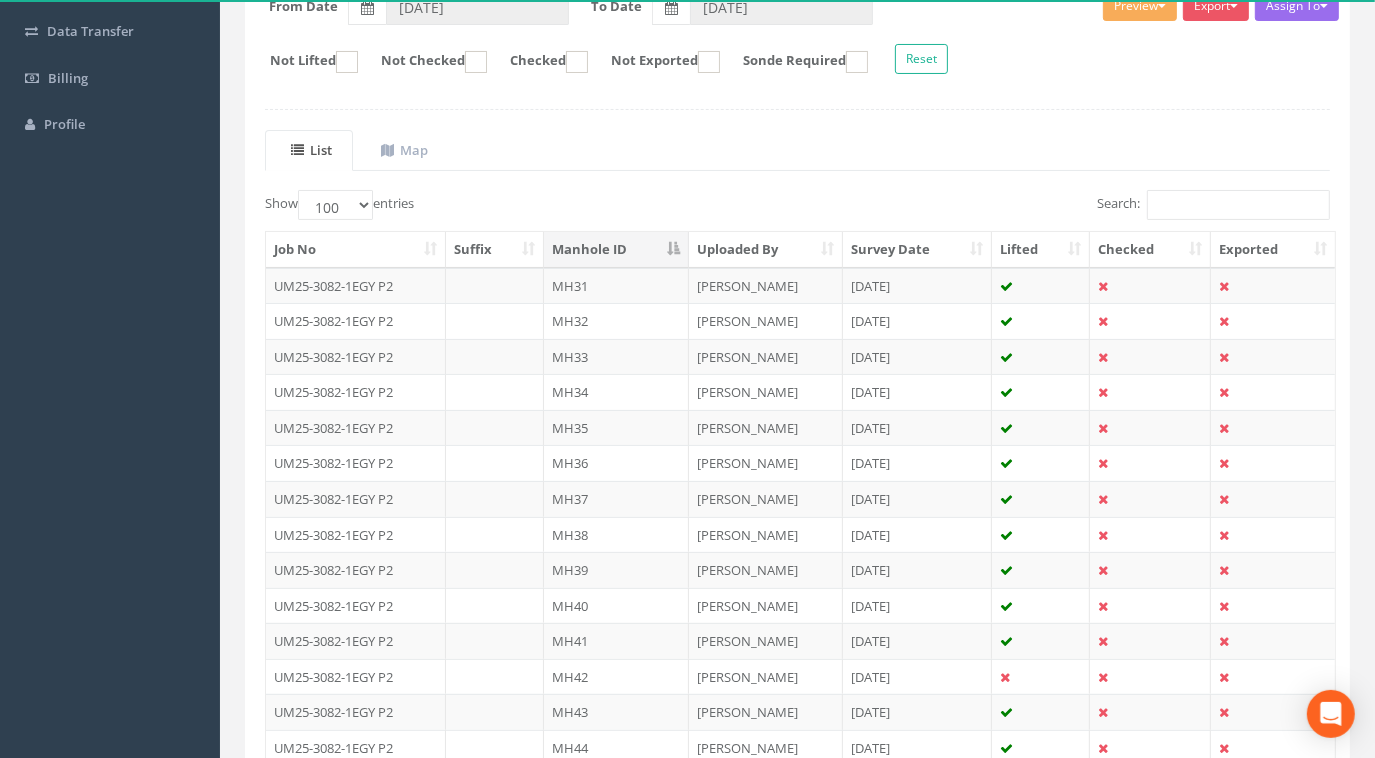 scroll, scrollTop: 363, scrollLeft: 0, axis: vertical 